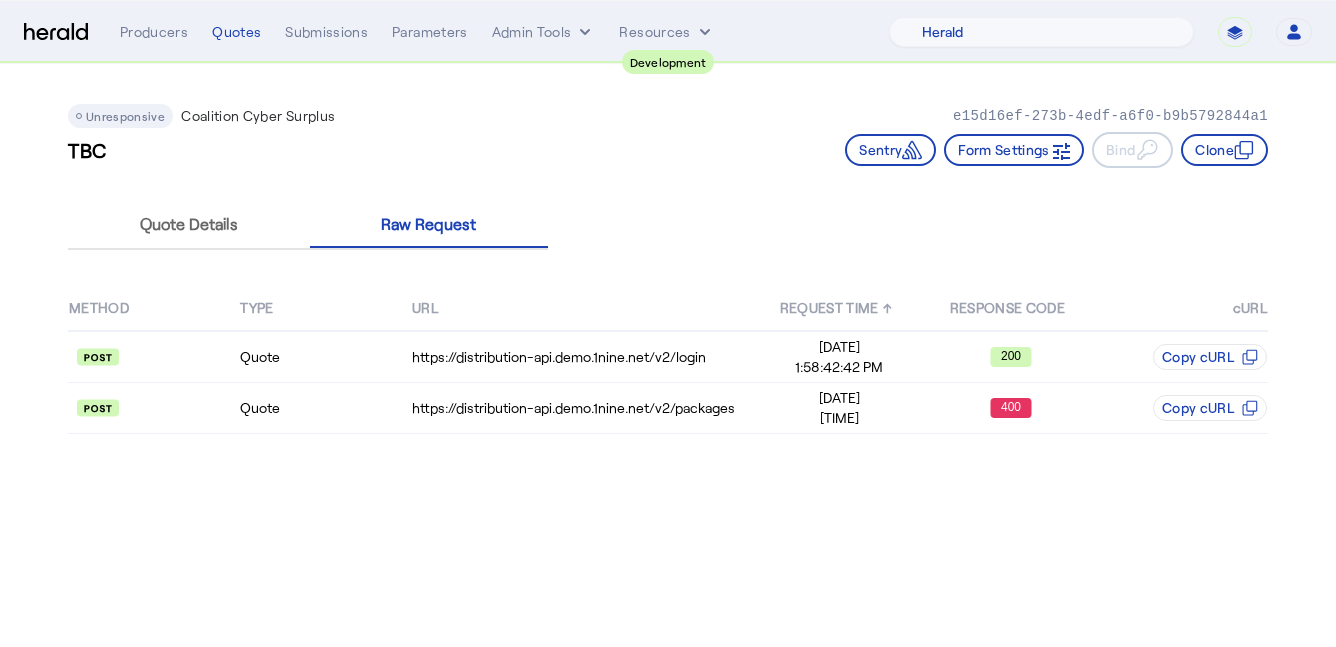 select on "pfm_2v8p_herald_api" 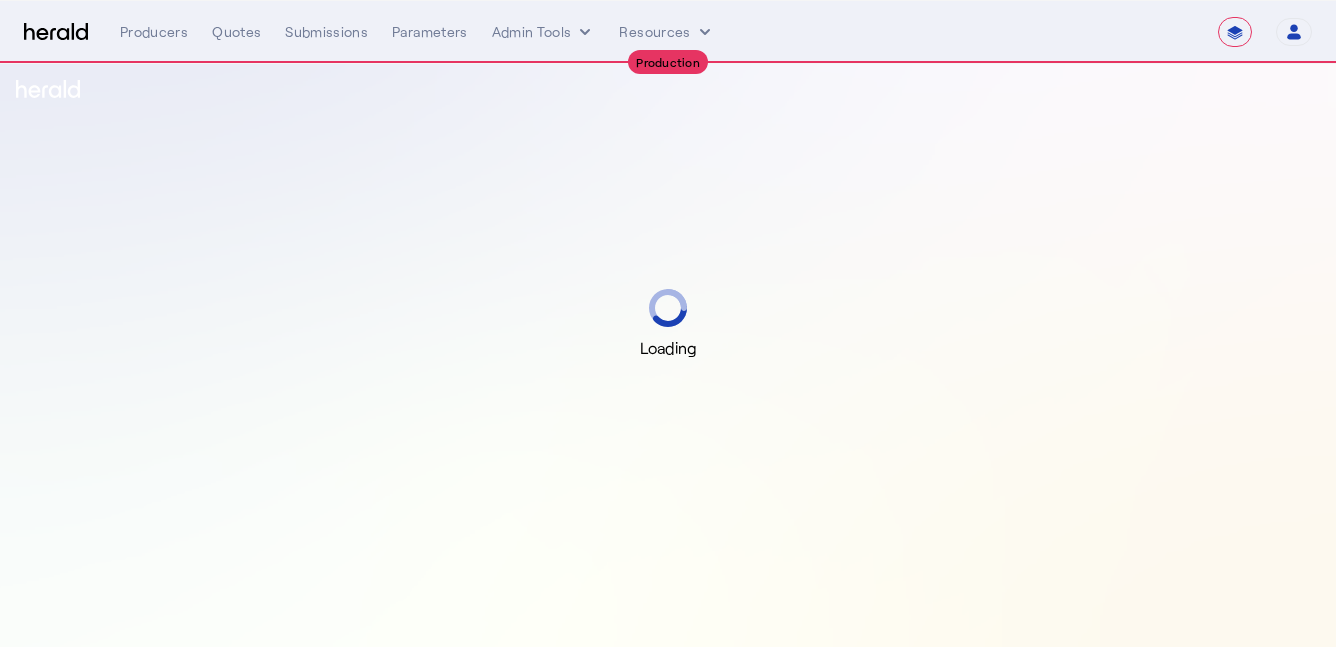select on "**********" 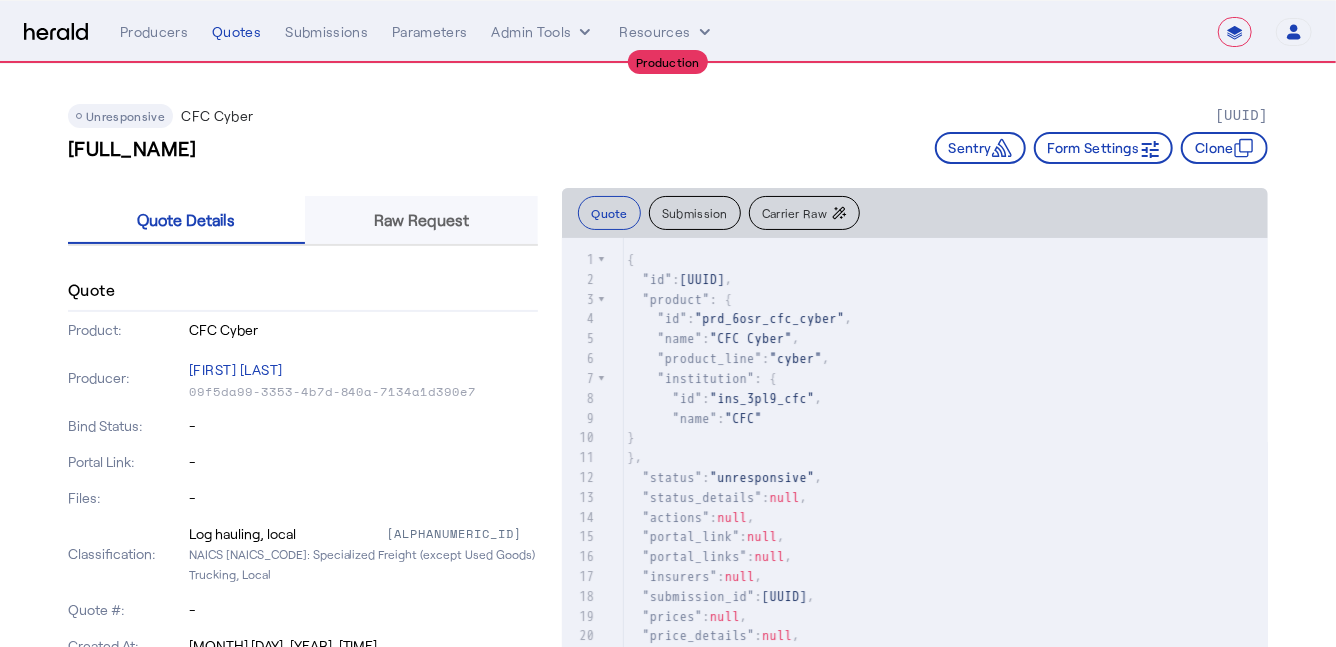 click on "Raw Request" at bounding box center (421, 220) 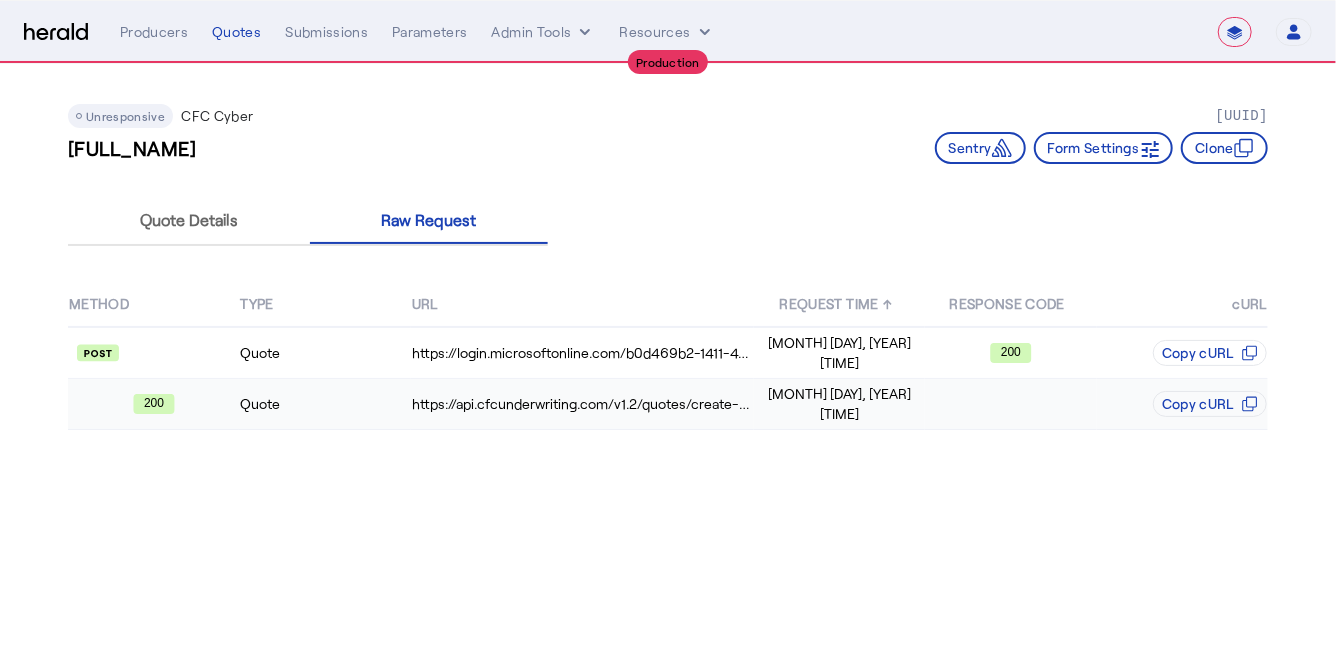 click on "Quote" 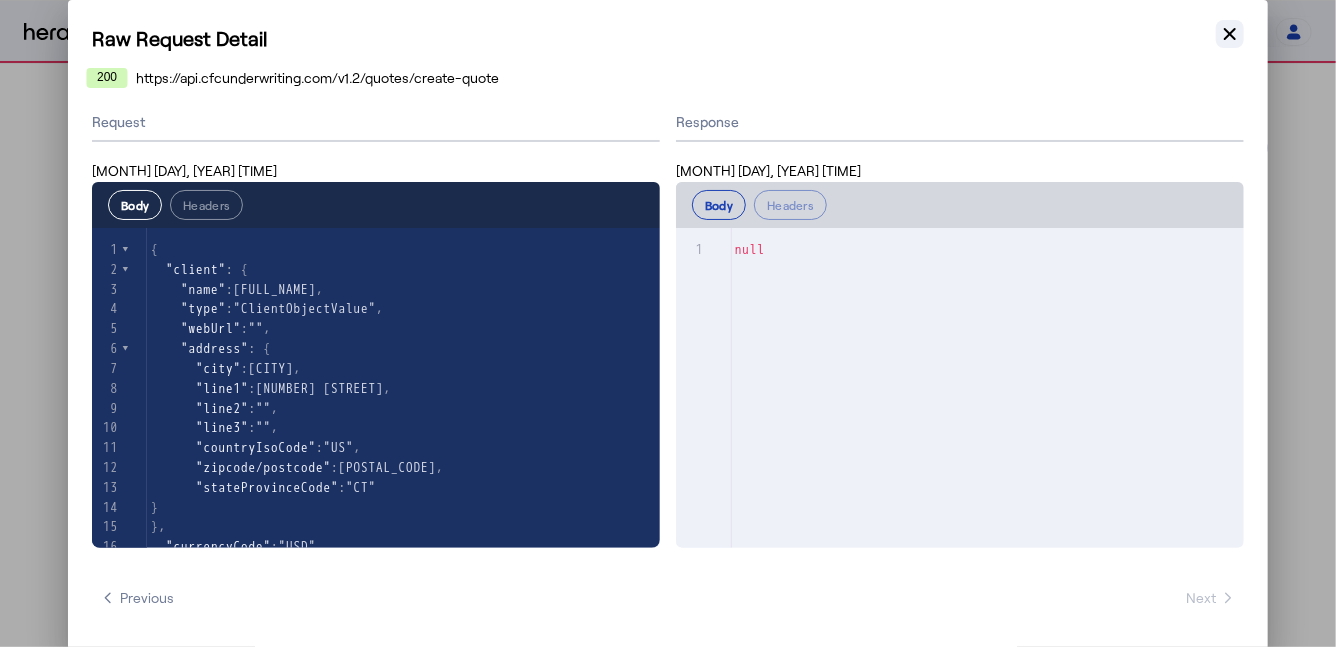 click 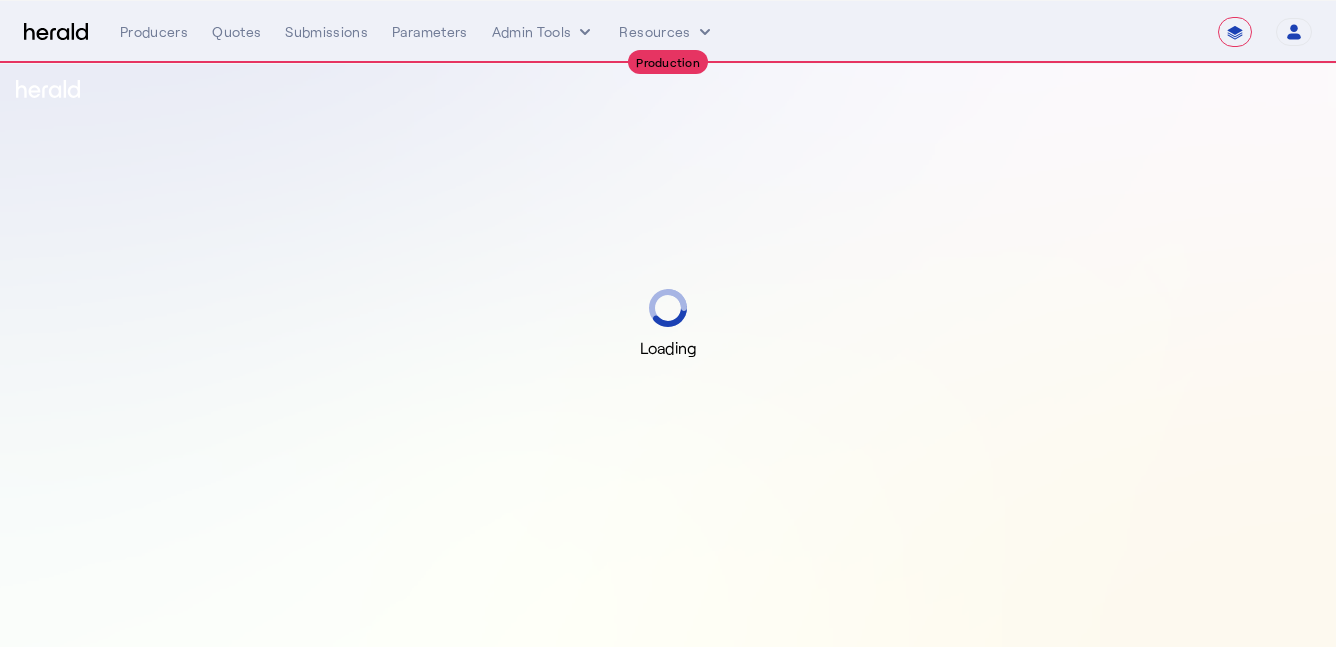 select on "**********" 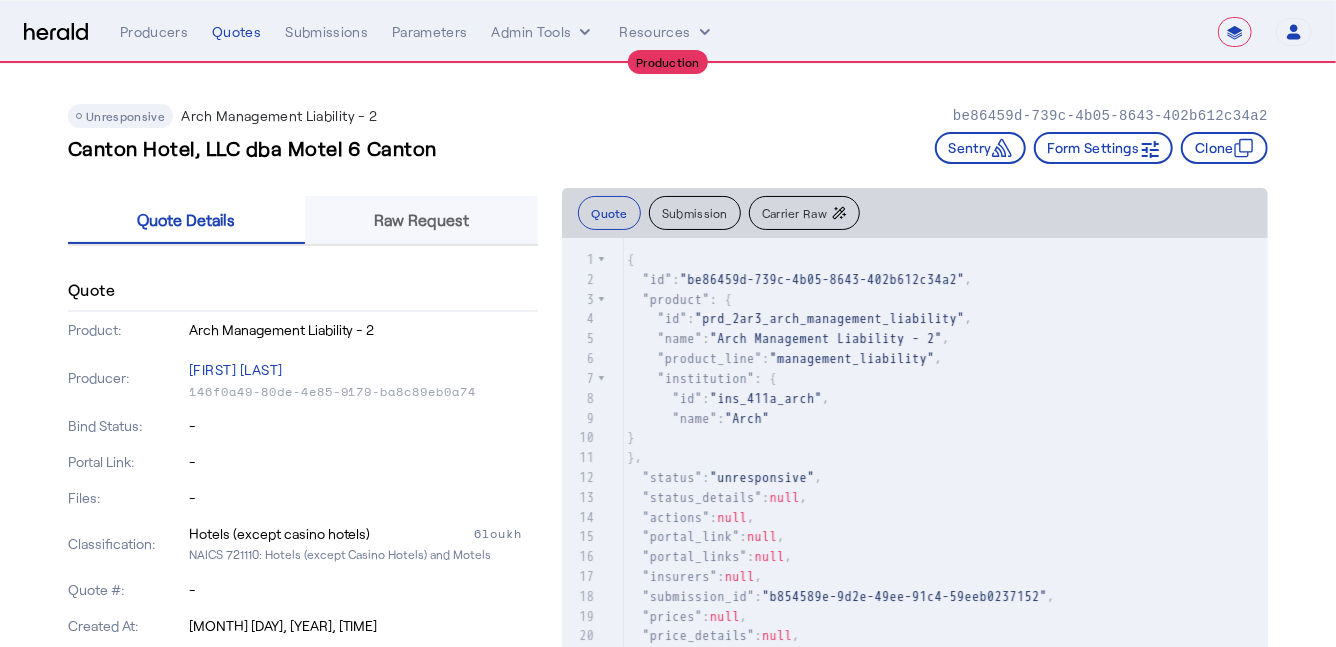 click on "Raw Request" at bounding box center [421, 220] 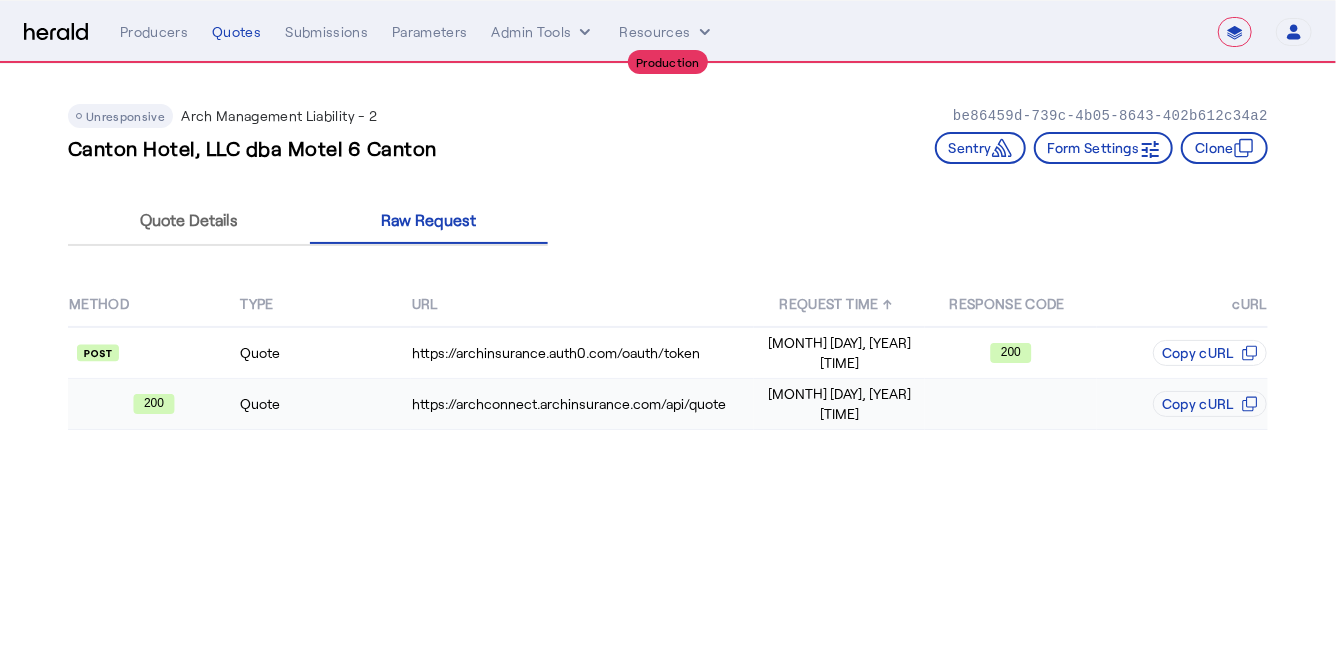 click on "Quote" 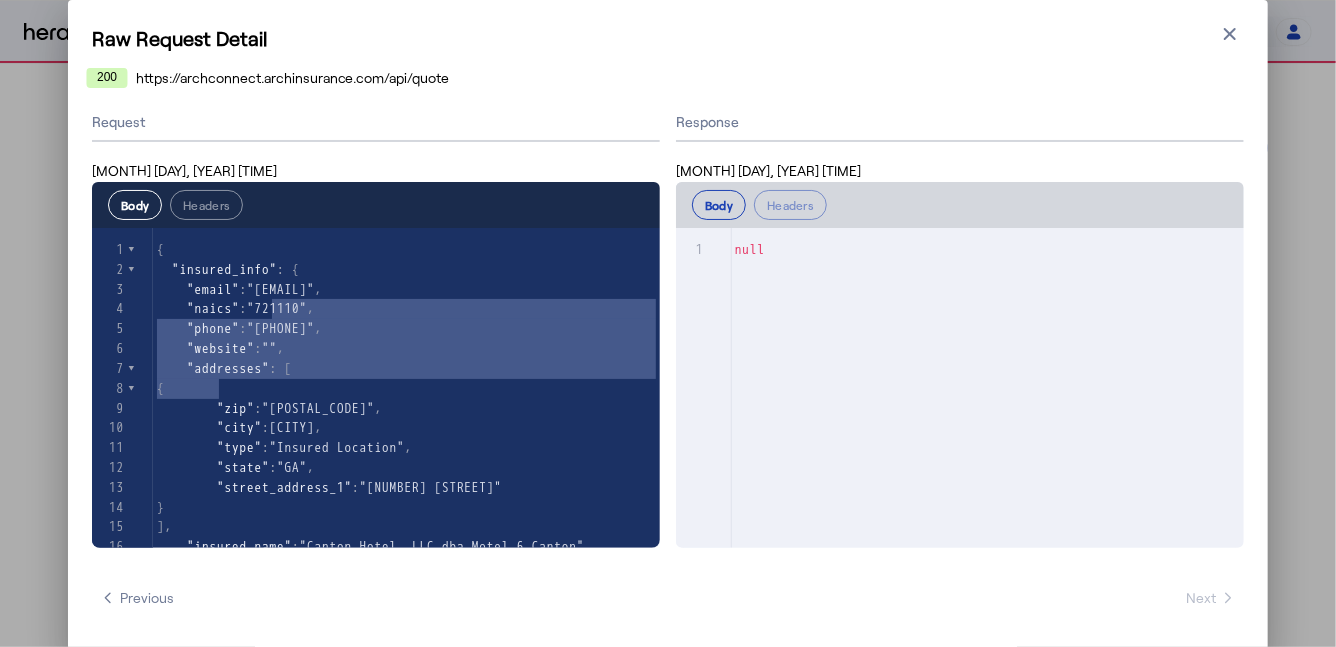 type on "**********" 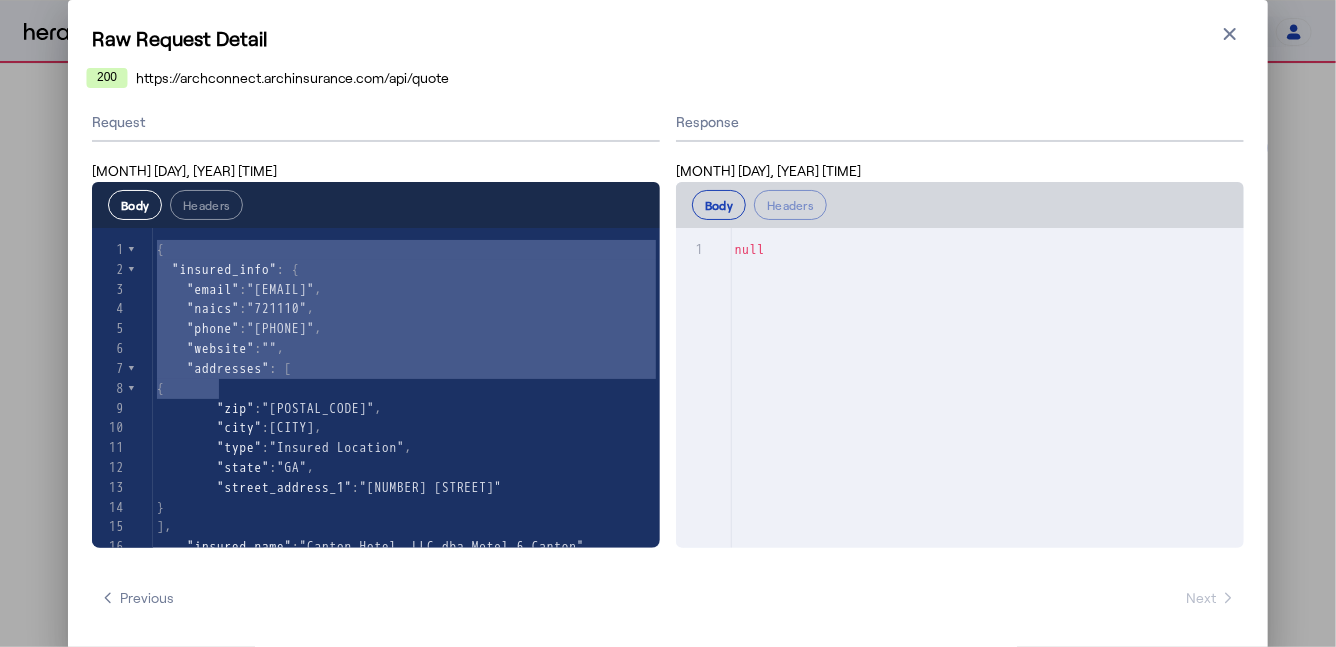 drag, startPoint x: 403, startPoint y: 381, endPoint x: 109, endPoint y: 245, distance: 323.9321 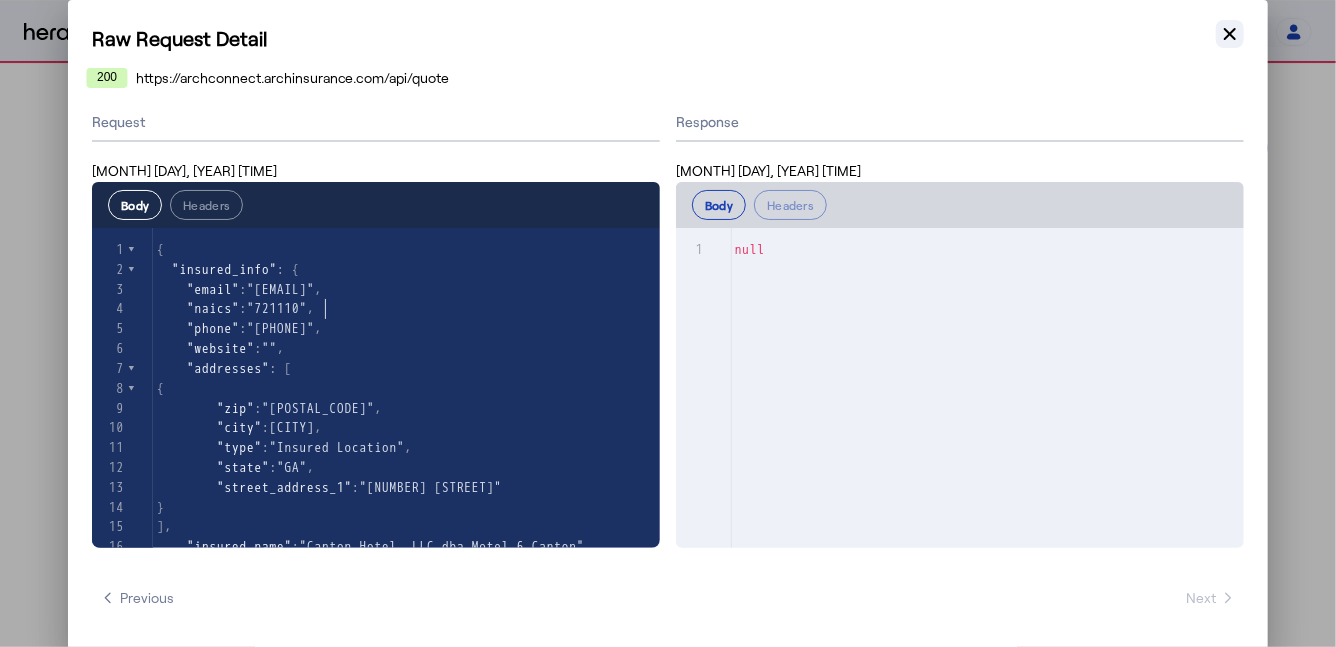 click 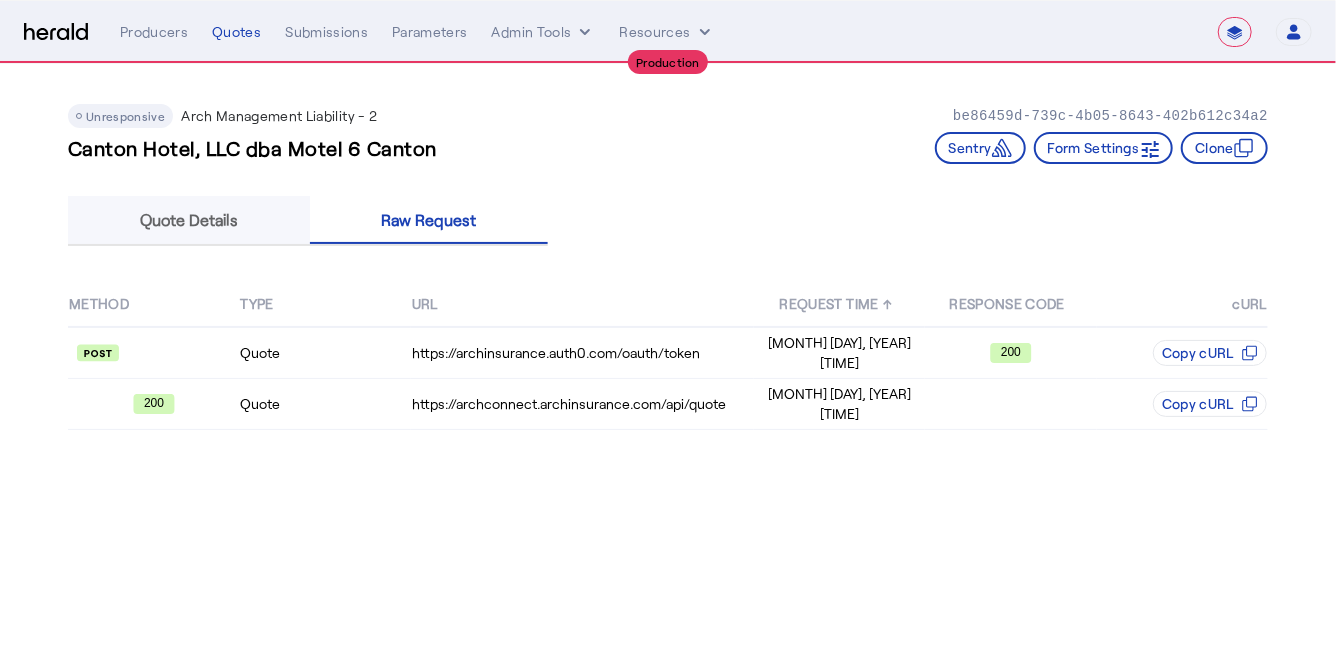 click on "Quote Details" at bounding box center [189, 220] 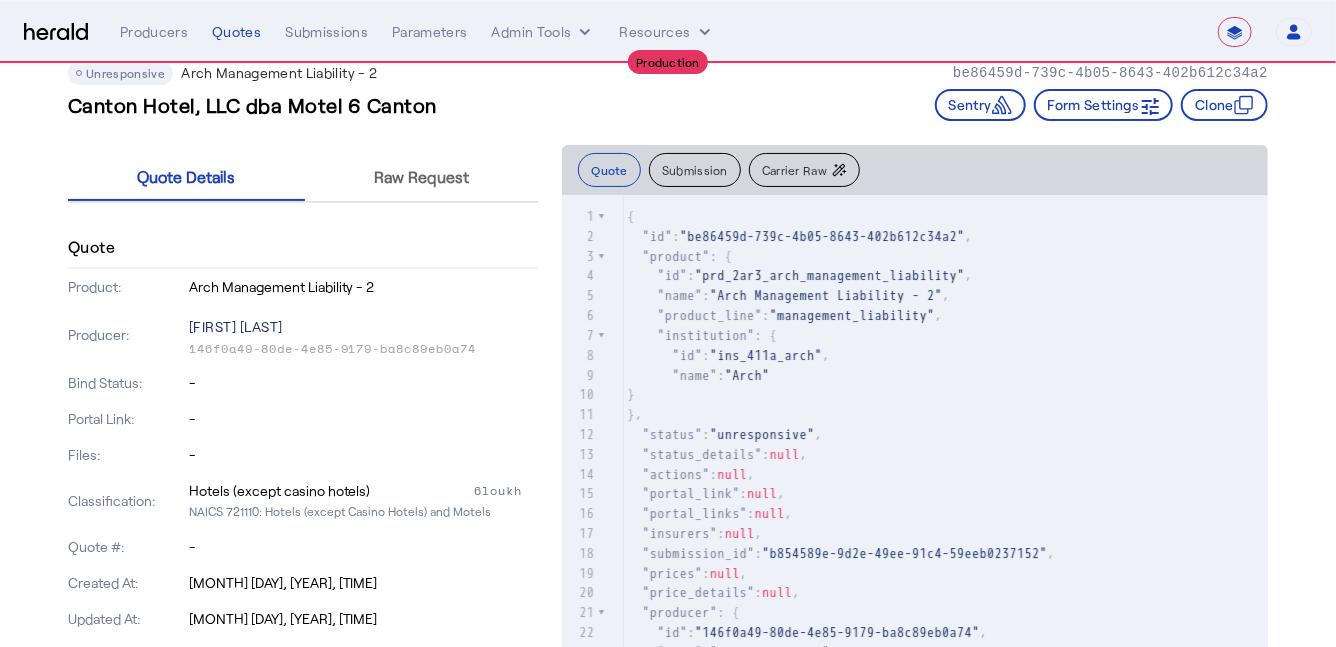 scroll, scrollTop: 0, scrollLeft: 0, axis: both 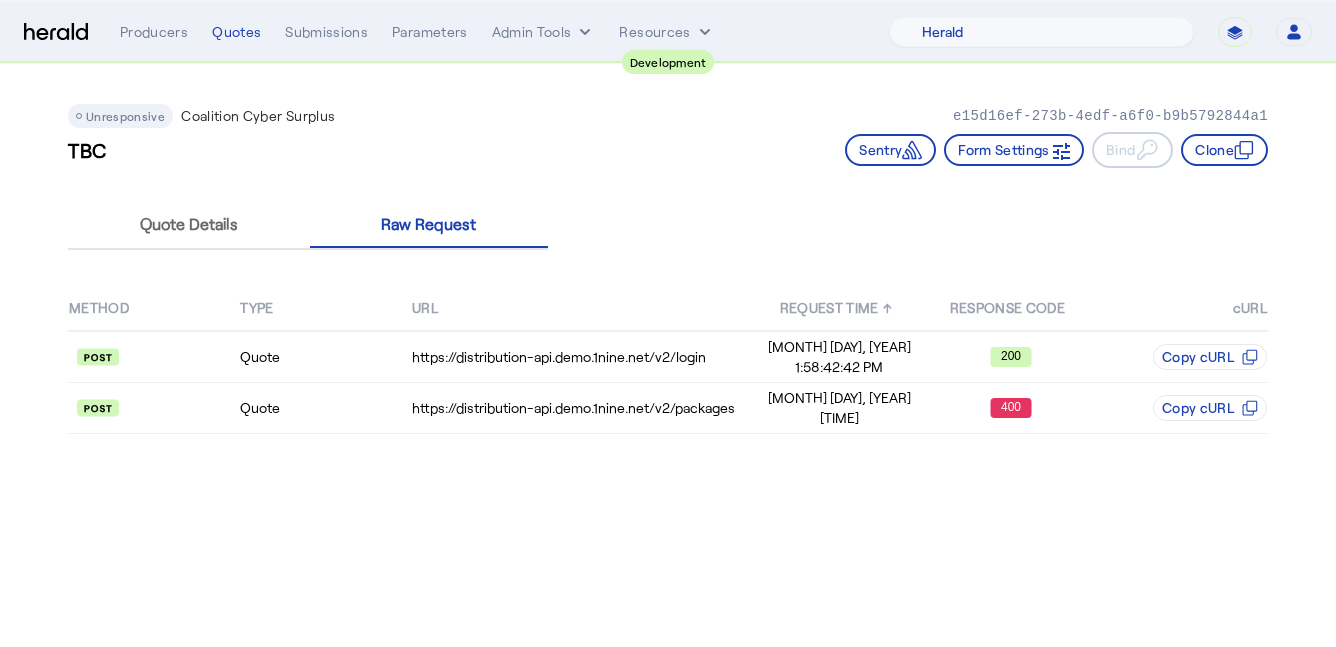 select on "pfm_2v8p_herald_api" 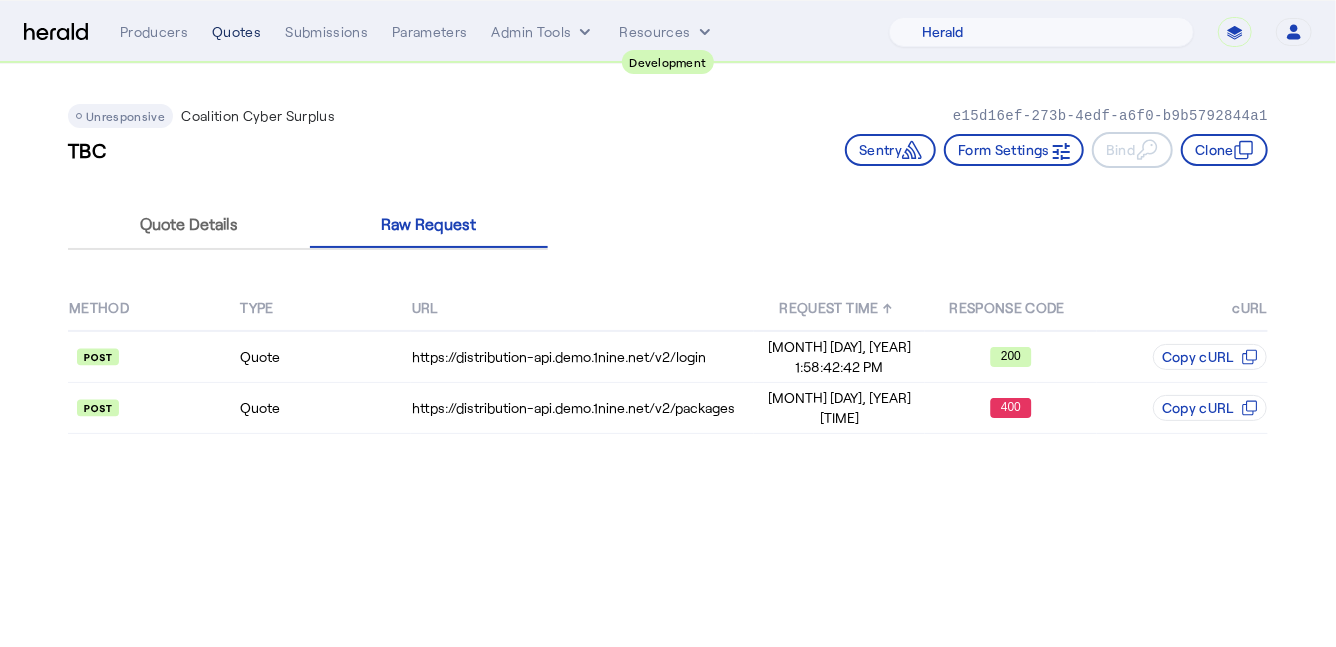 click on "Quotes" at bounding box center [236, 32] 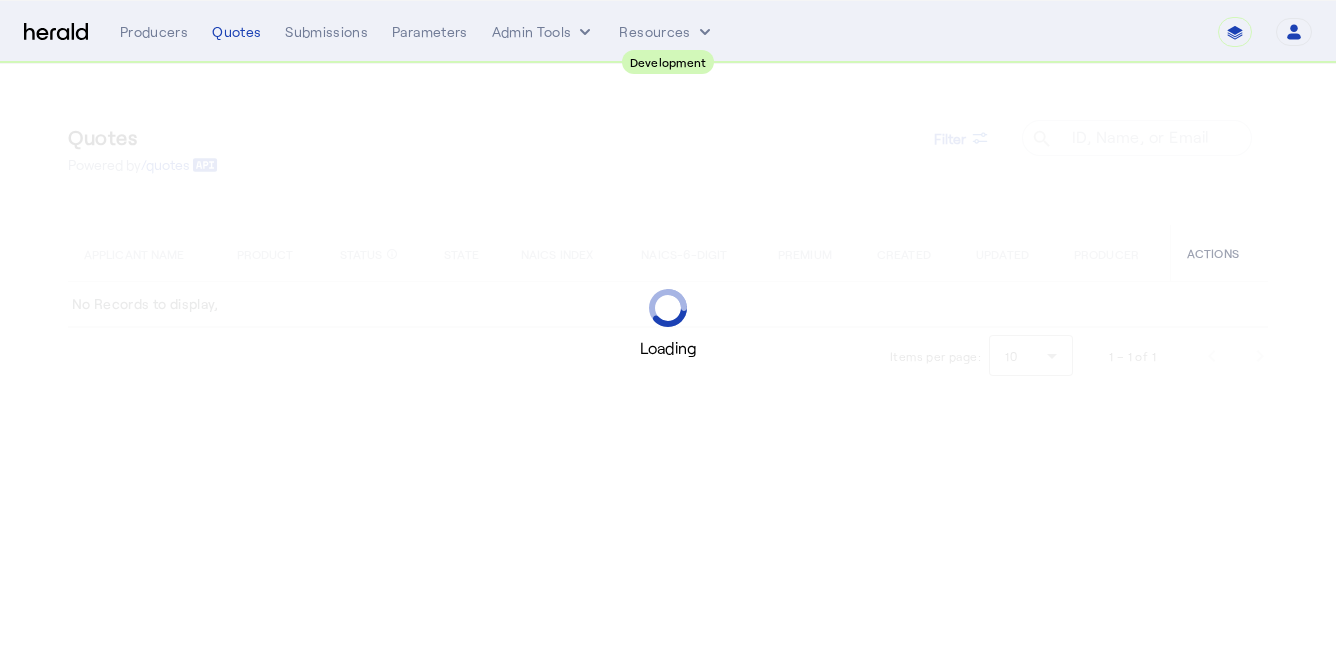 scroll, scrollTop: 0, scrollLeft: 0, axis: both 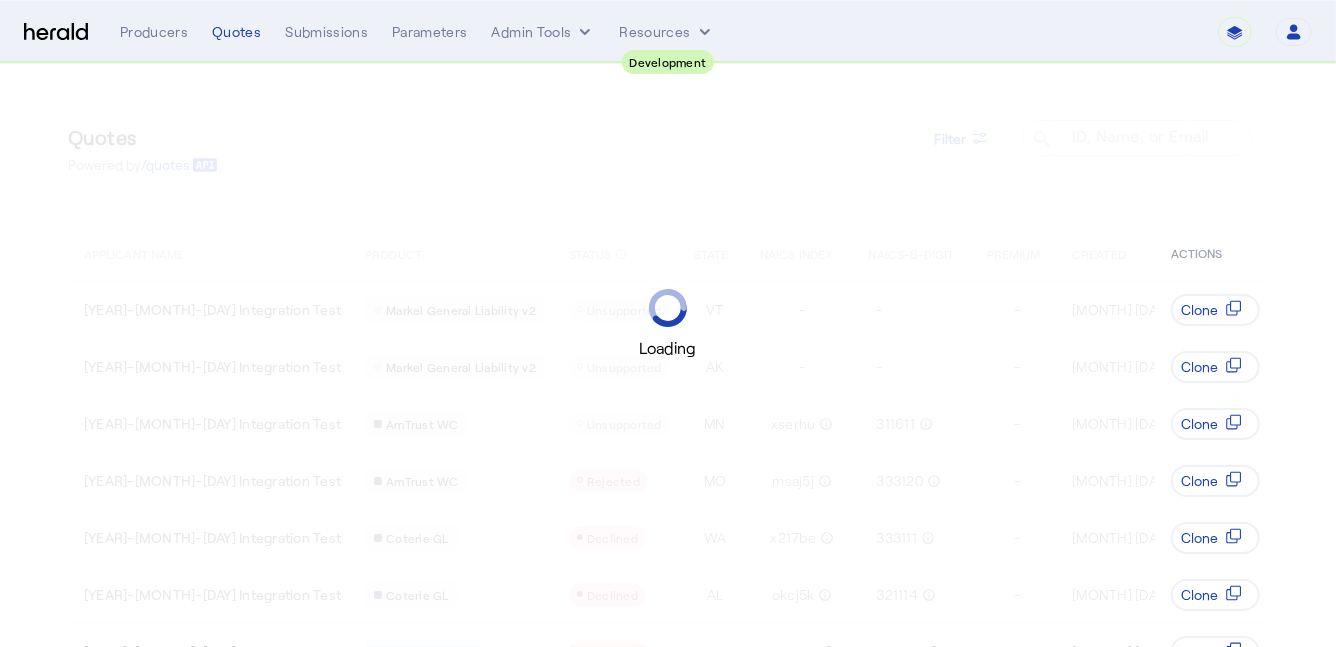 select on "pfm_2v8p_herald_api" 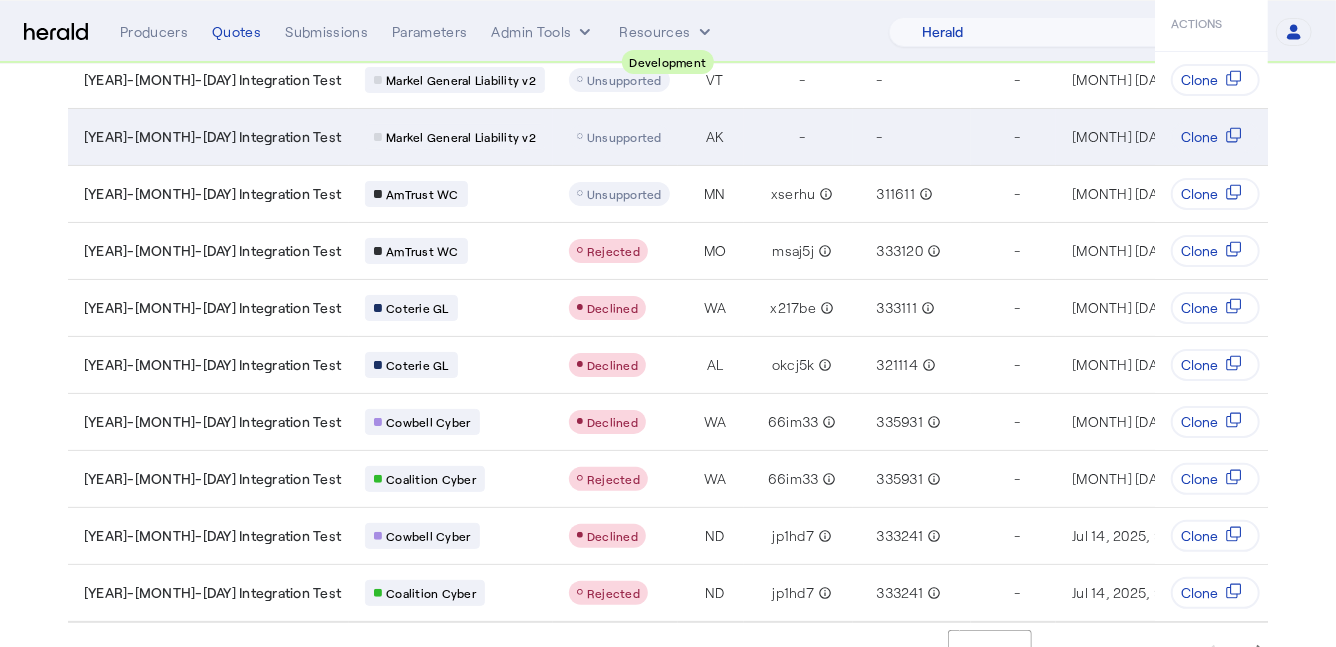 scroll, scrollTop: 256, scrollLeft: 0, axis: vertical 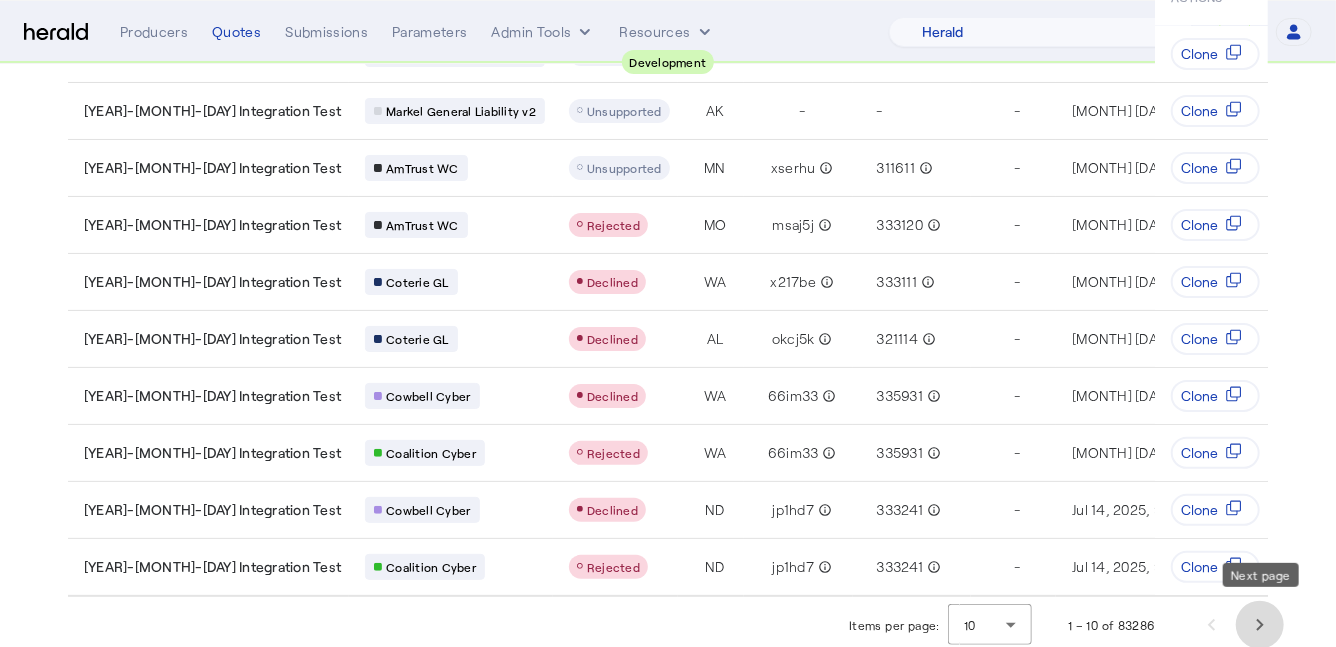 click 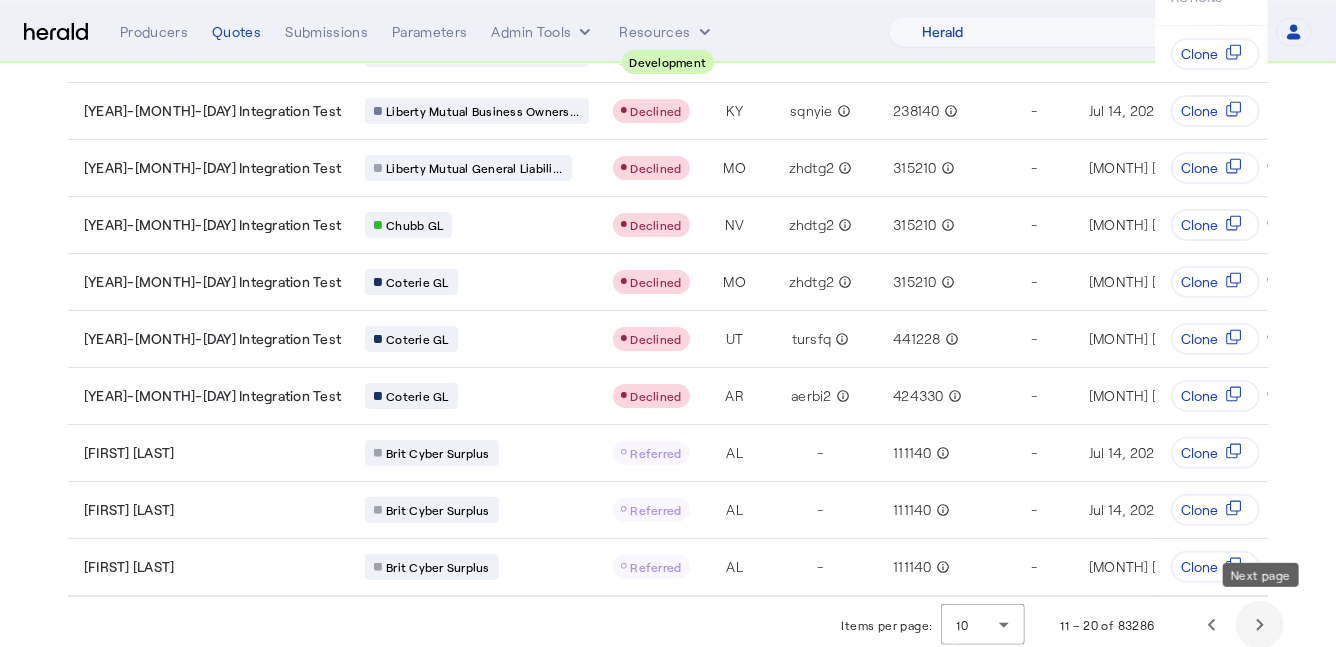click 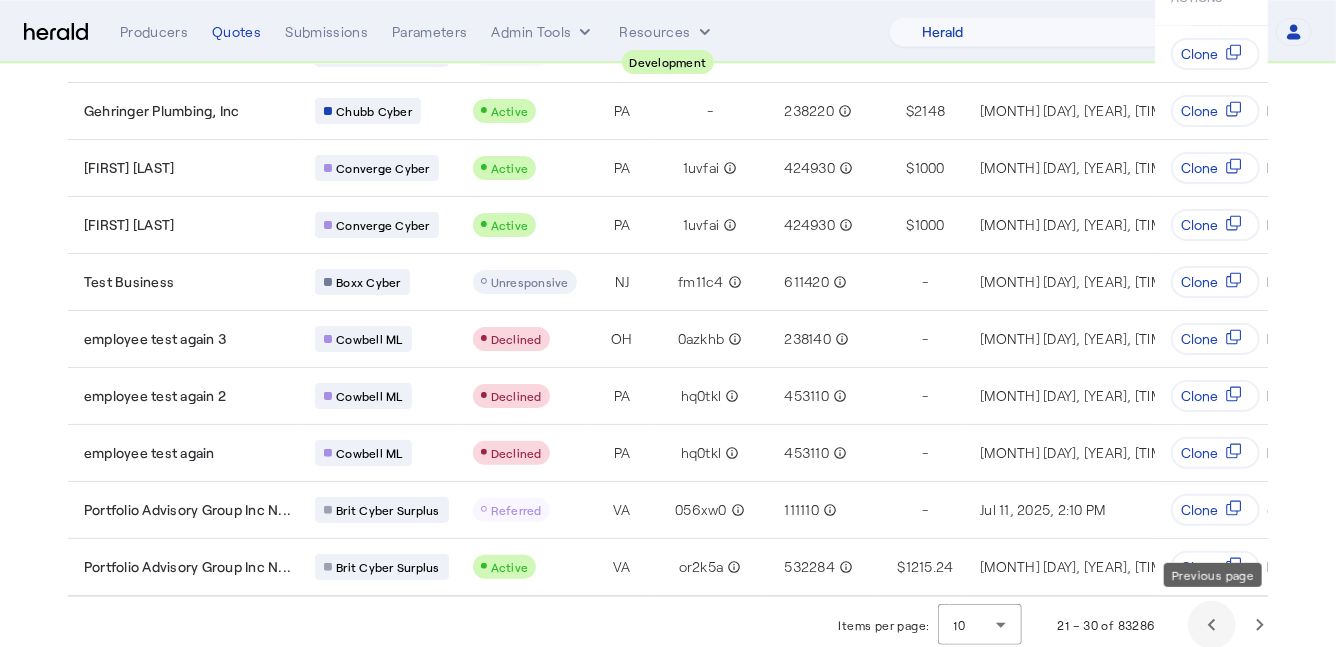 click 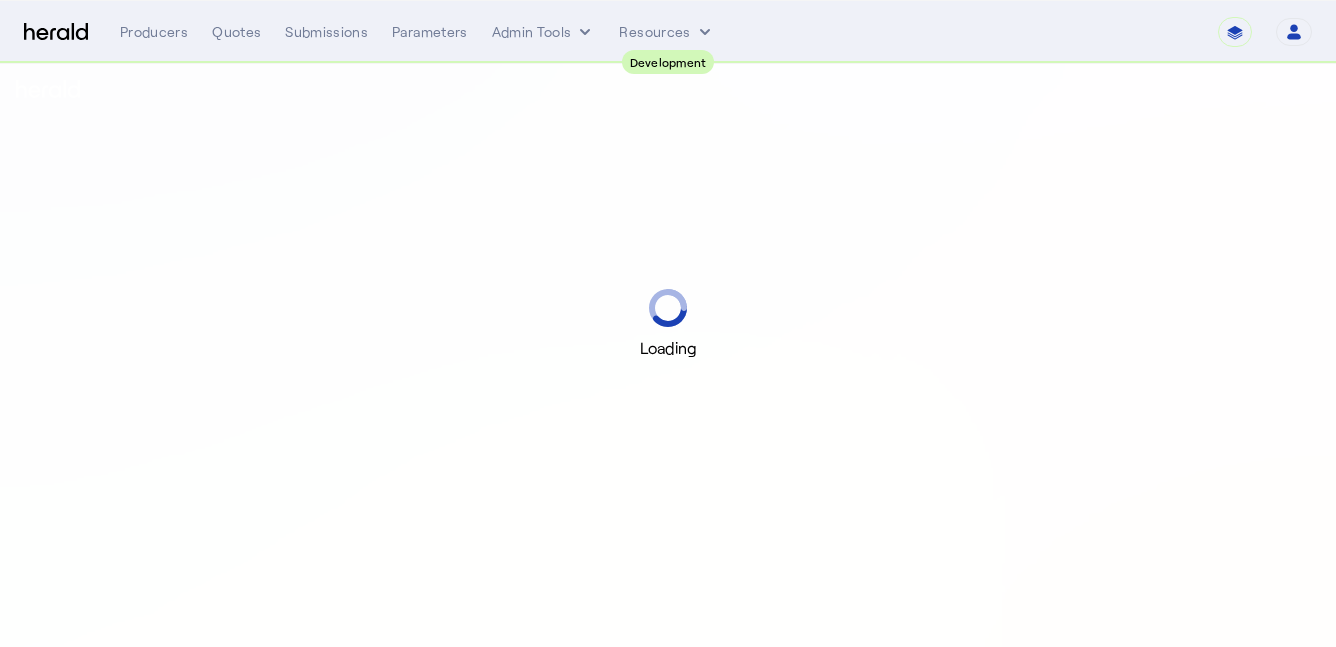 scroll, scrollTop: 0, scrollLeft: 0, axis: both 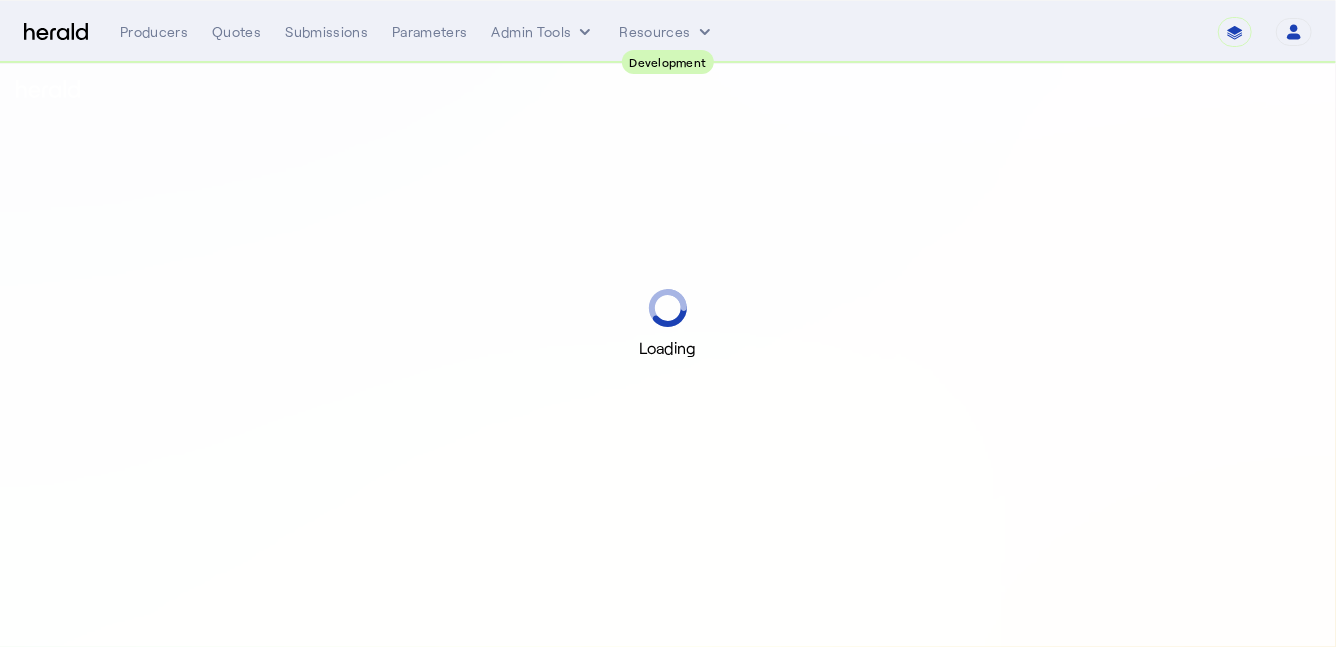 select on "pfm_2v8p_herald_api" 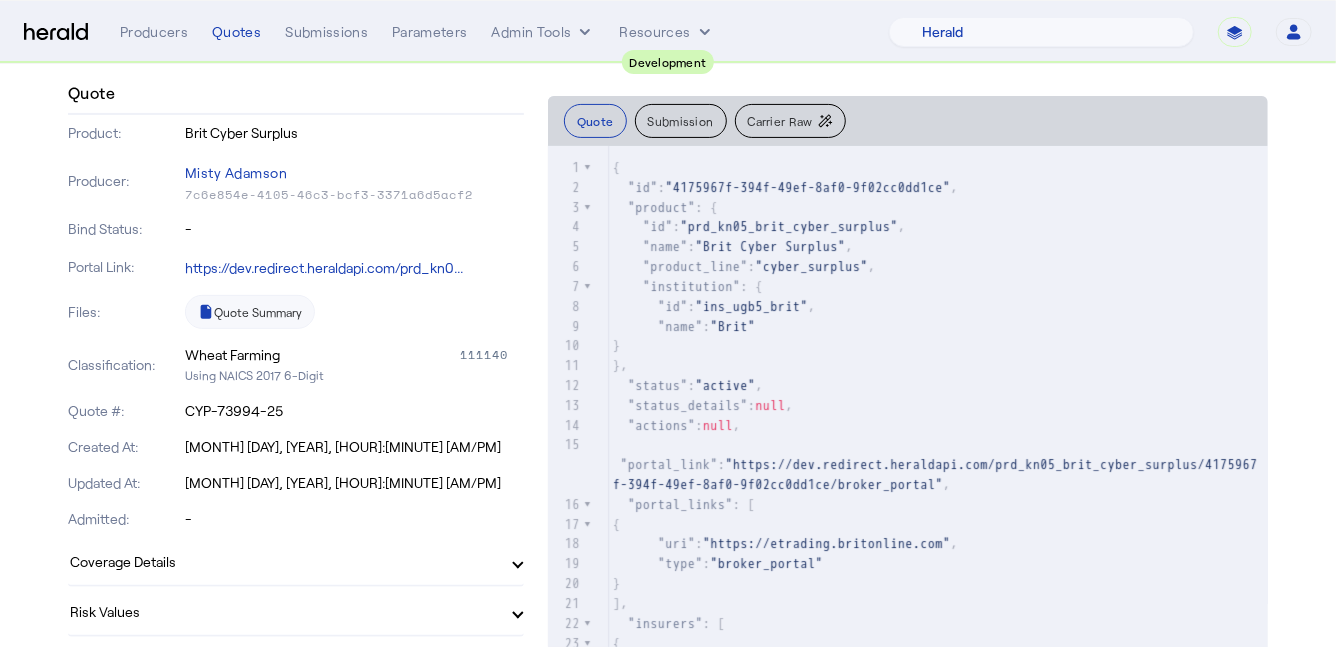 scroll, scrollTop: 0, scrollLeft: 0, axis: both 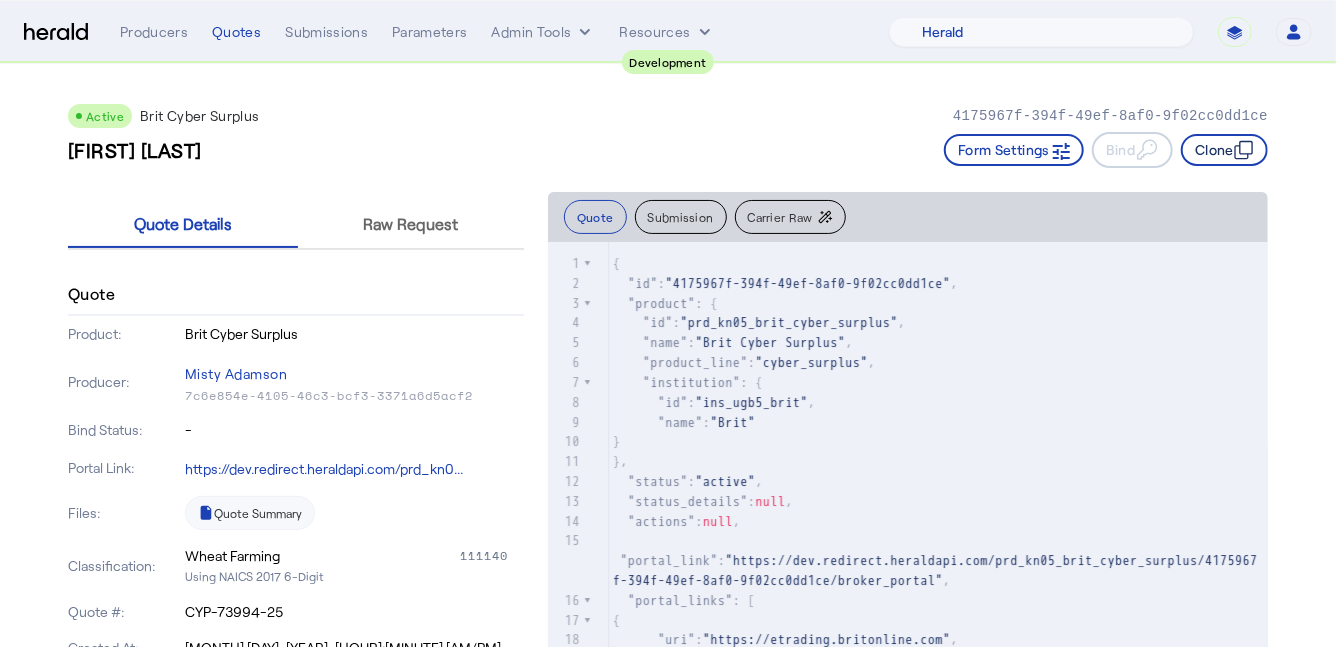 click on "Clone" 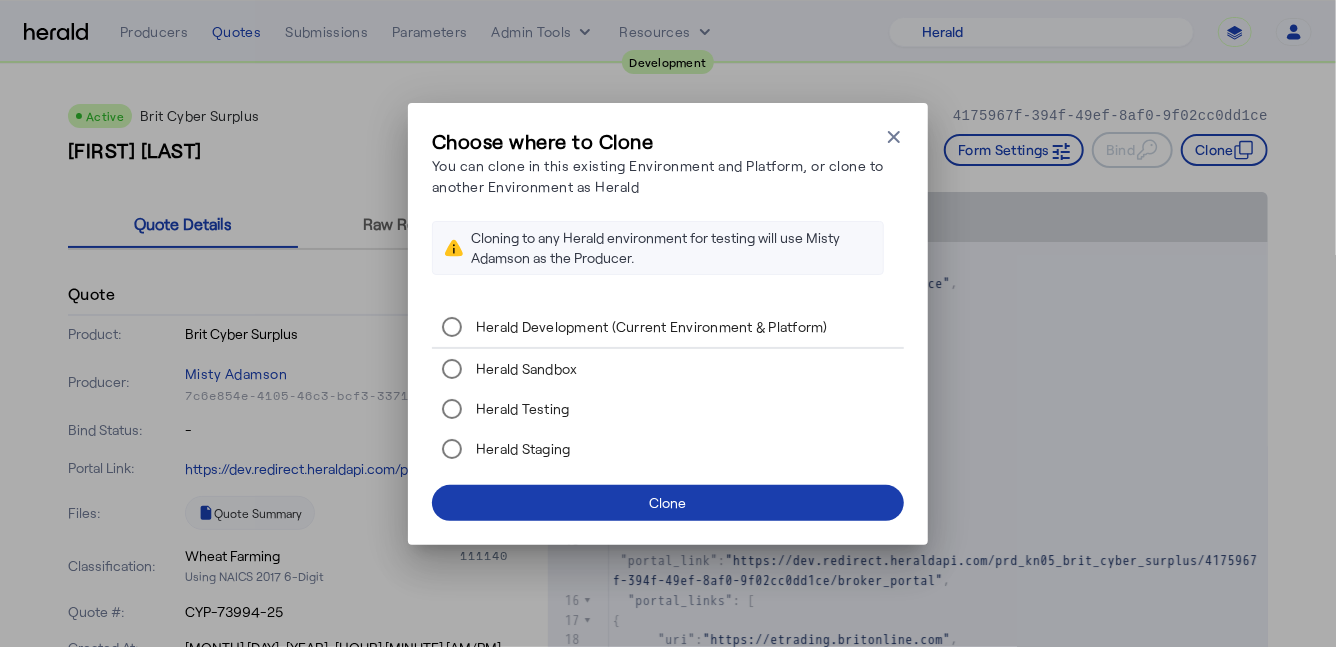 click on "Clone" at bounding box center (668, 502) 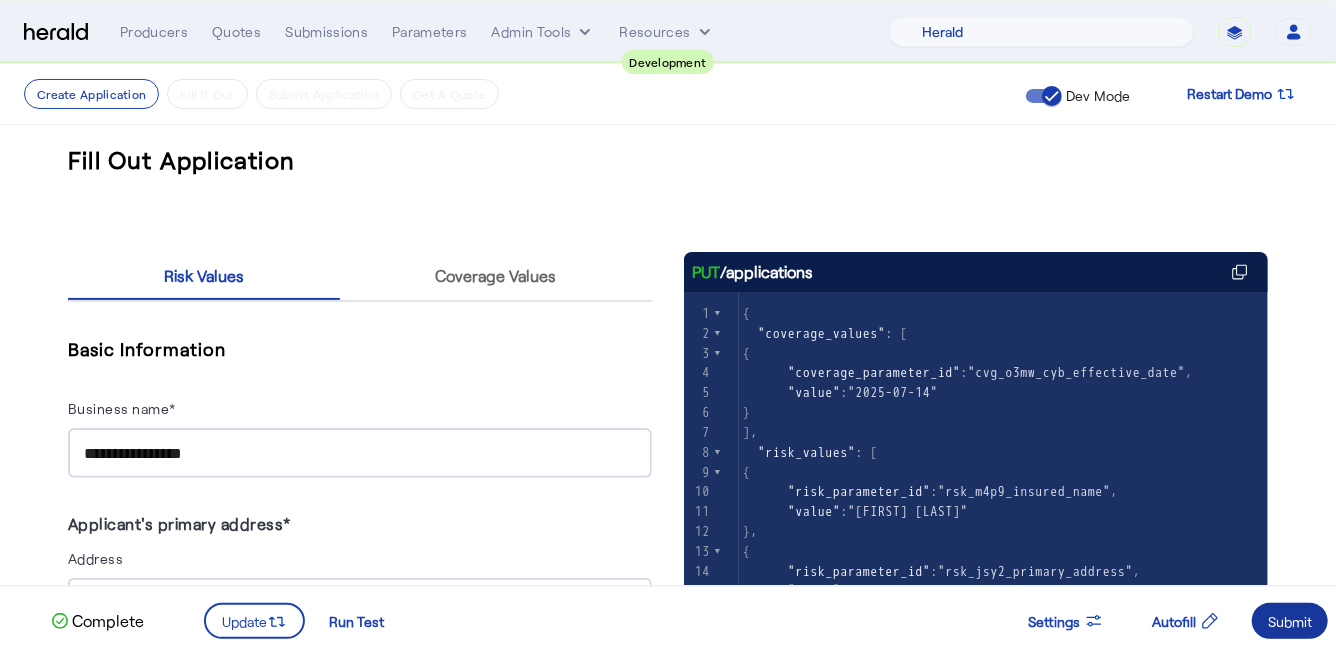 click at bounding box center (1290, 621) 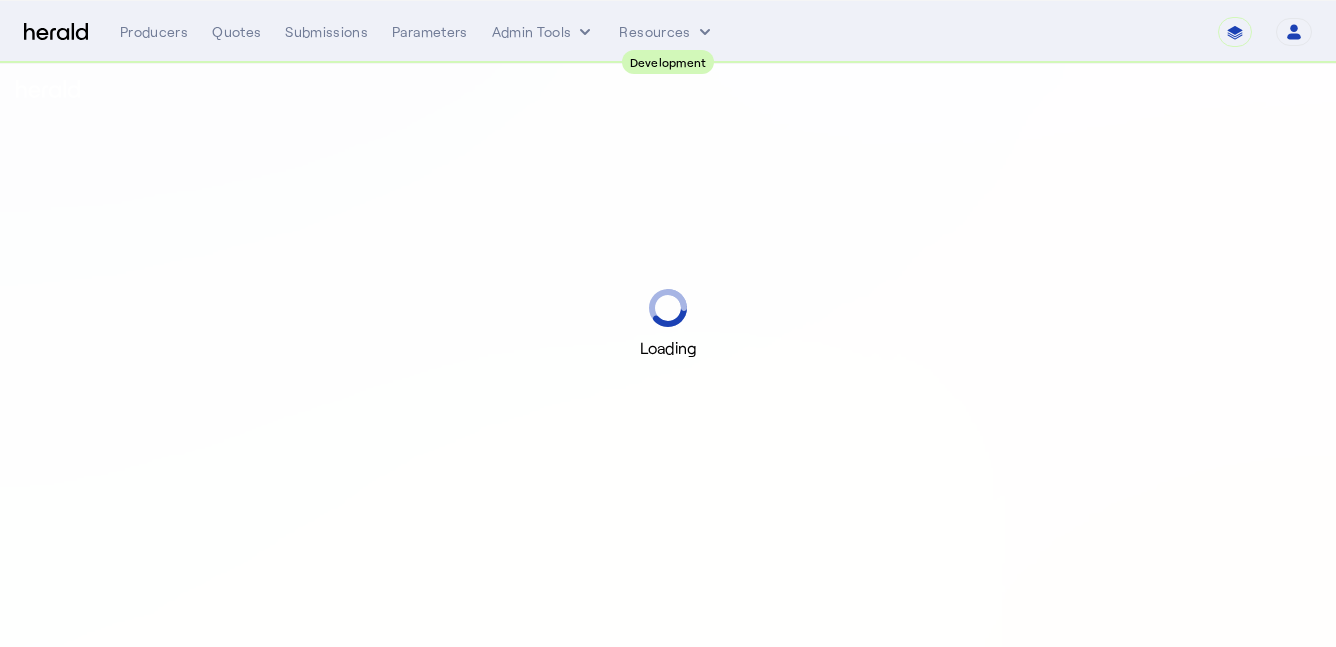 scroll, scrollTop: 0, scrollLeft: 0, axis: both 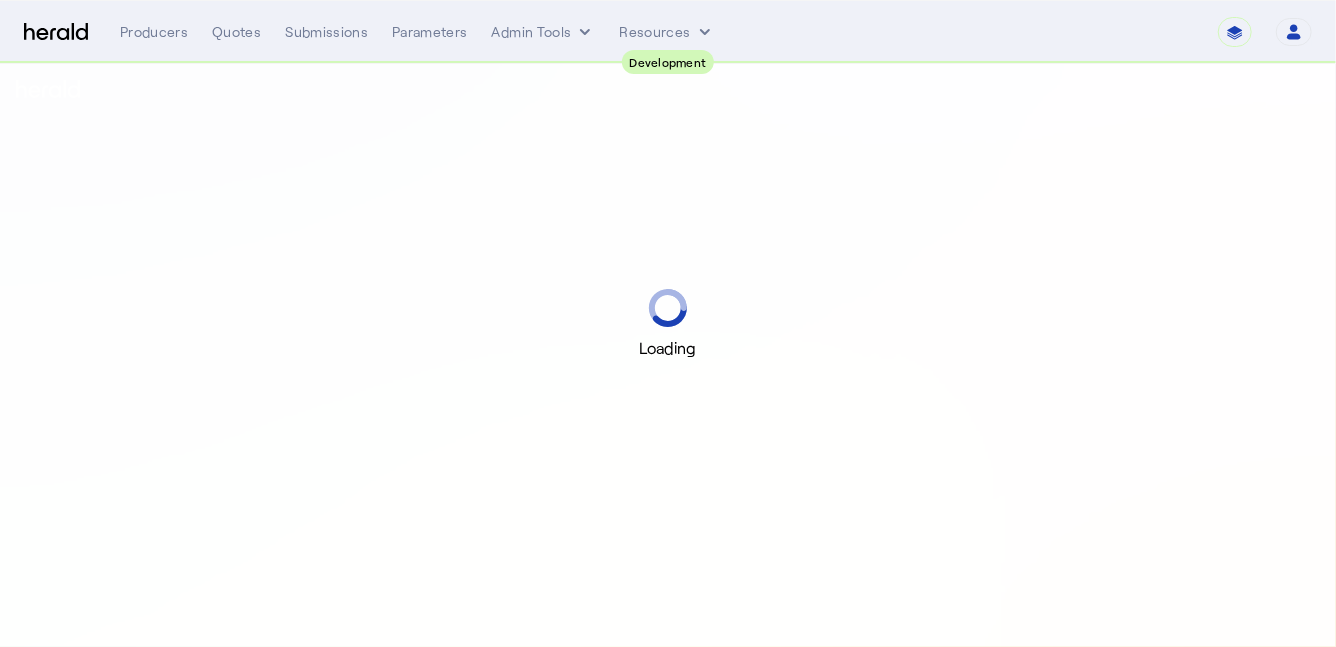 select on "pfm_2v8p_herald_api" 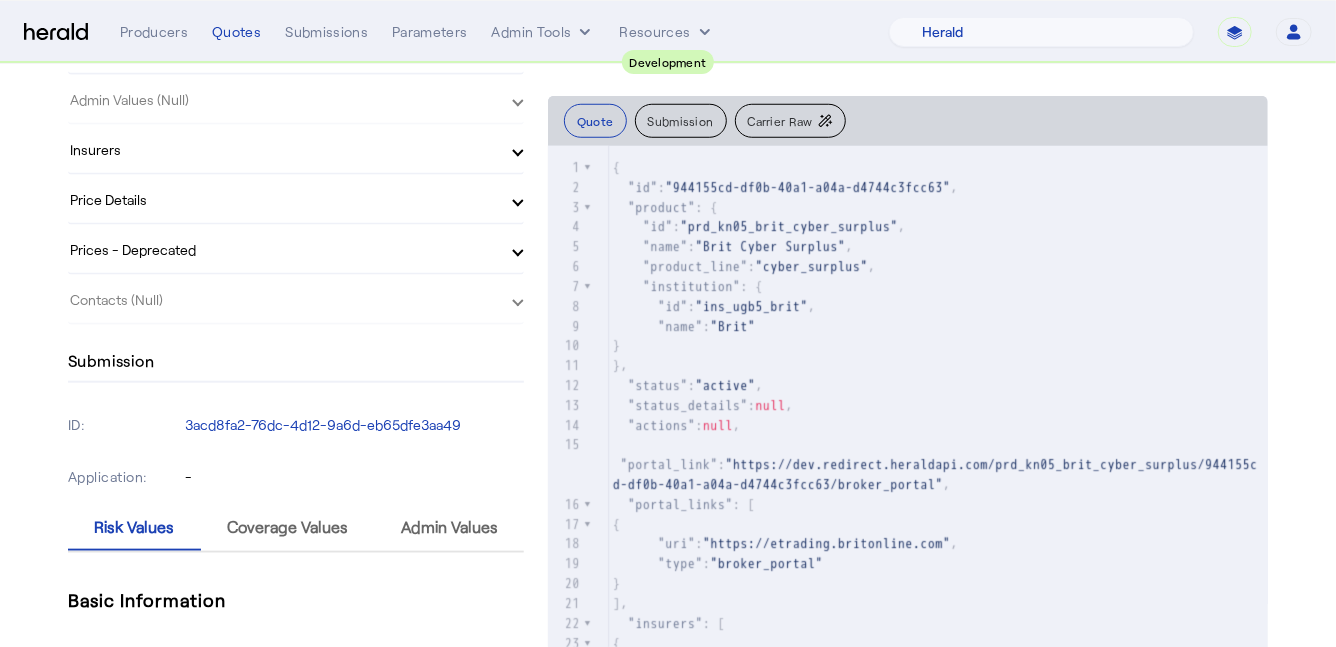 scroll, scrollTop: 0, scrollLeft: 0, axis: both 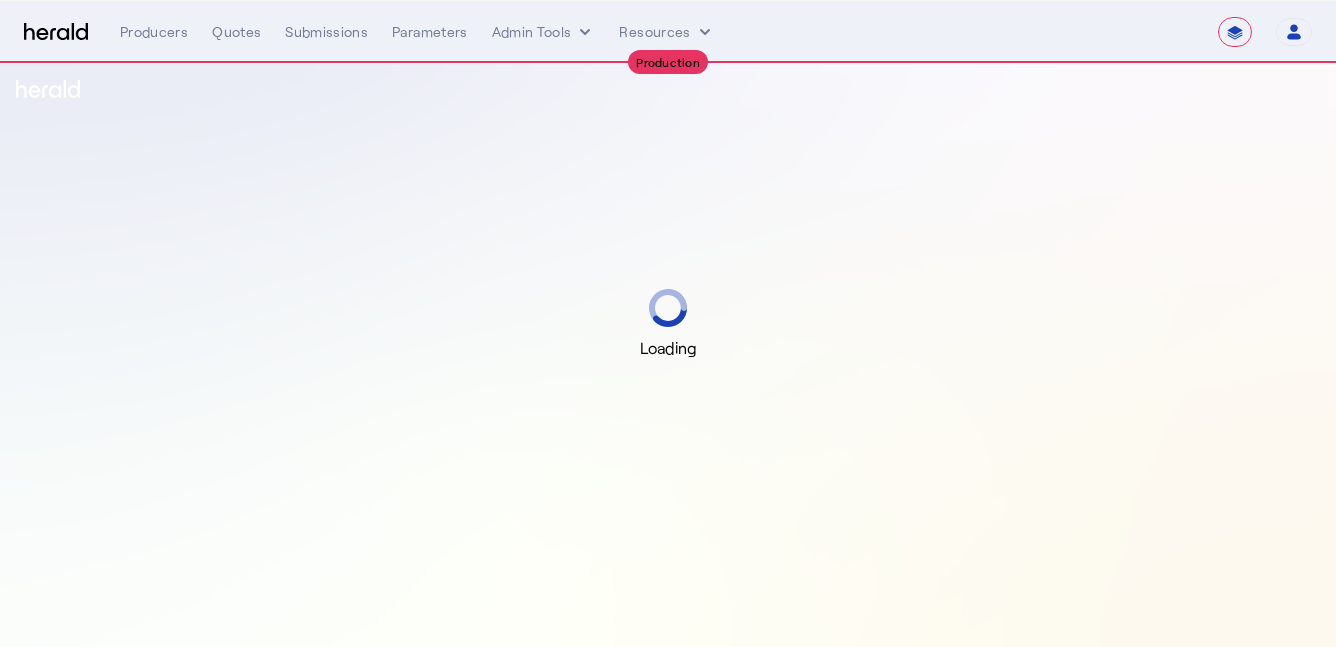 select on "**********" 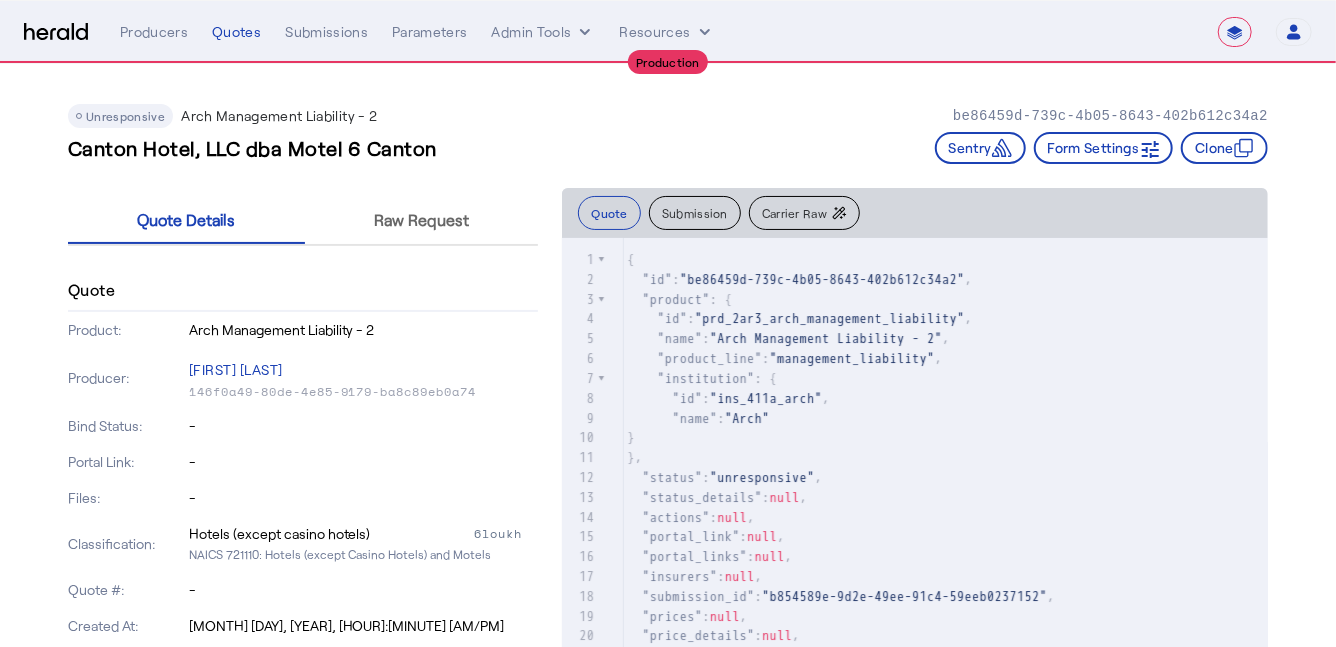 click on "Raw Request" at bounding box center [421, 220] 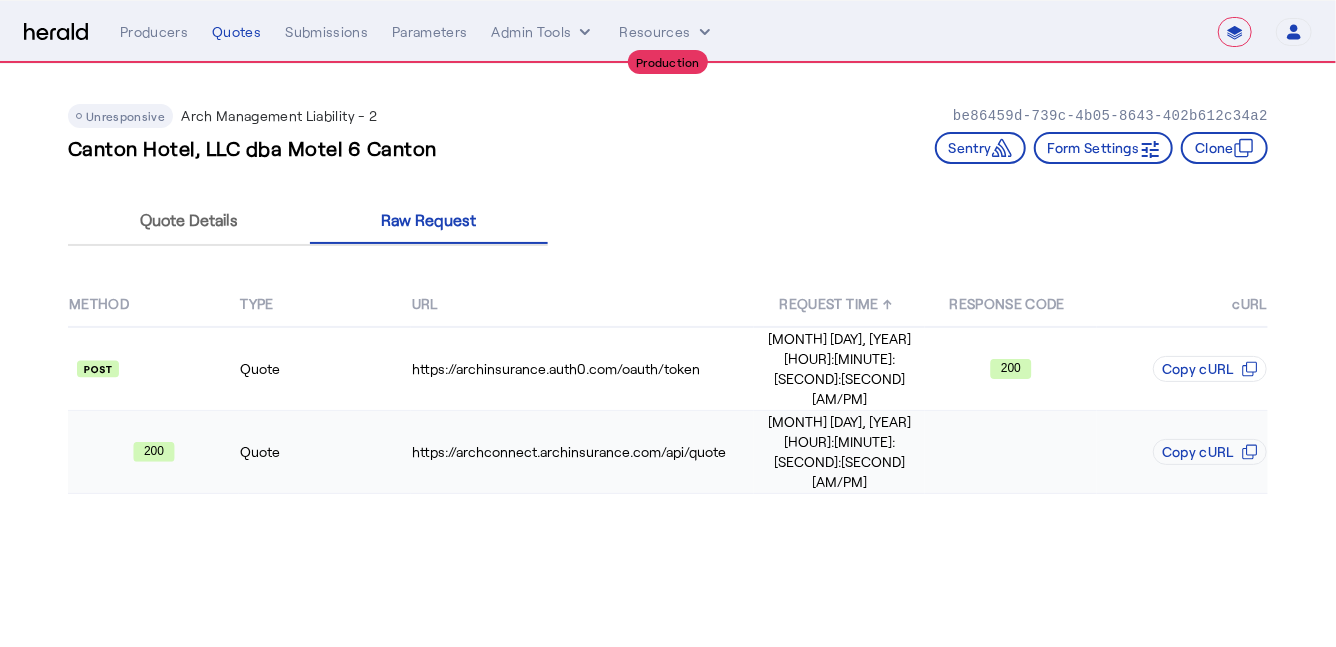 click on "Quote" 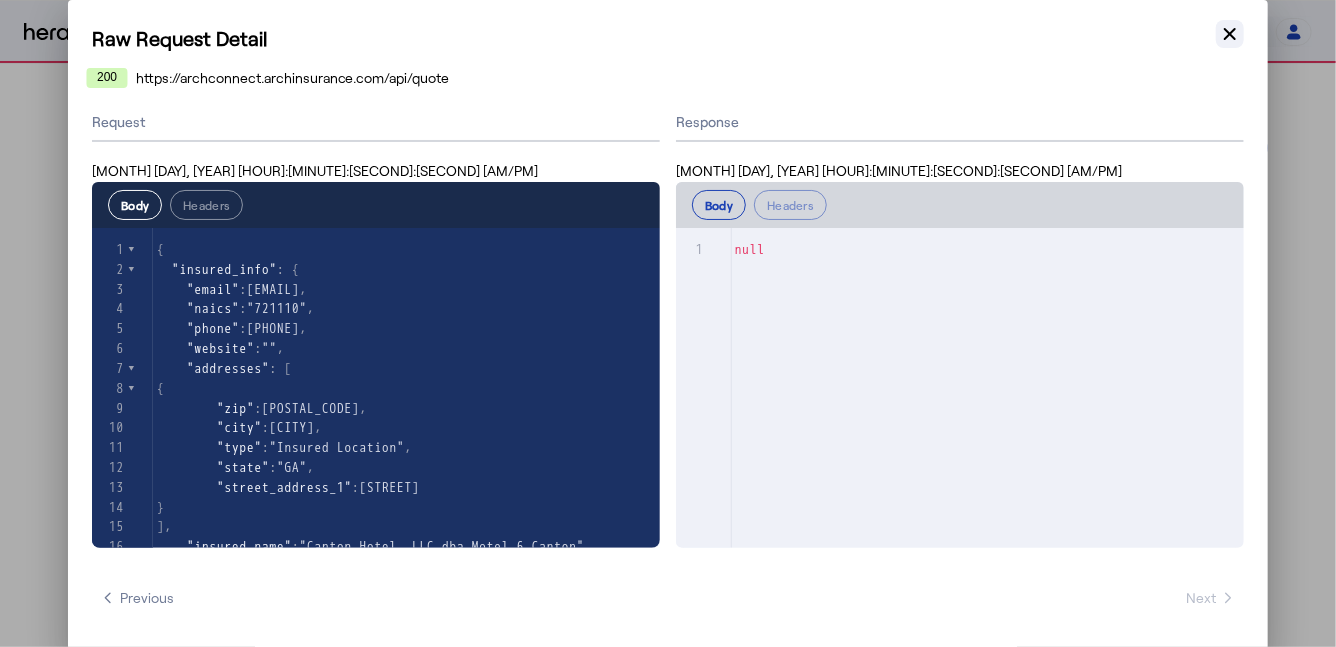 click 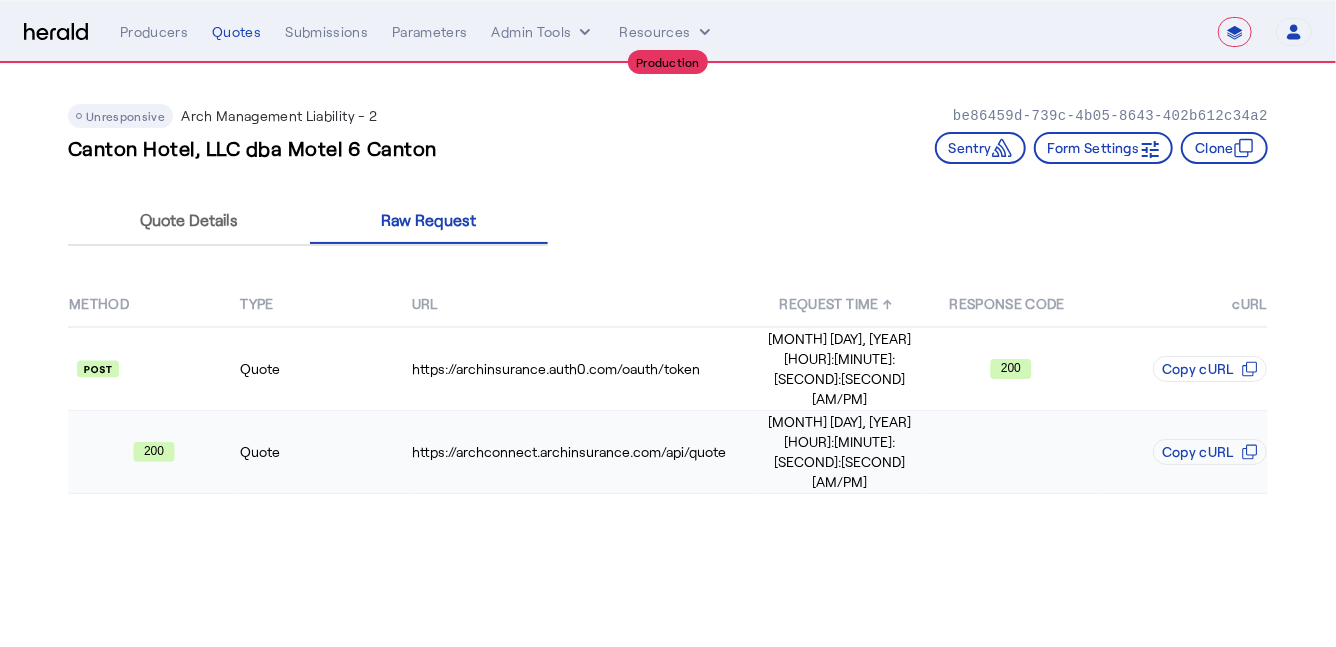 click on "Quote" 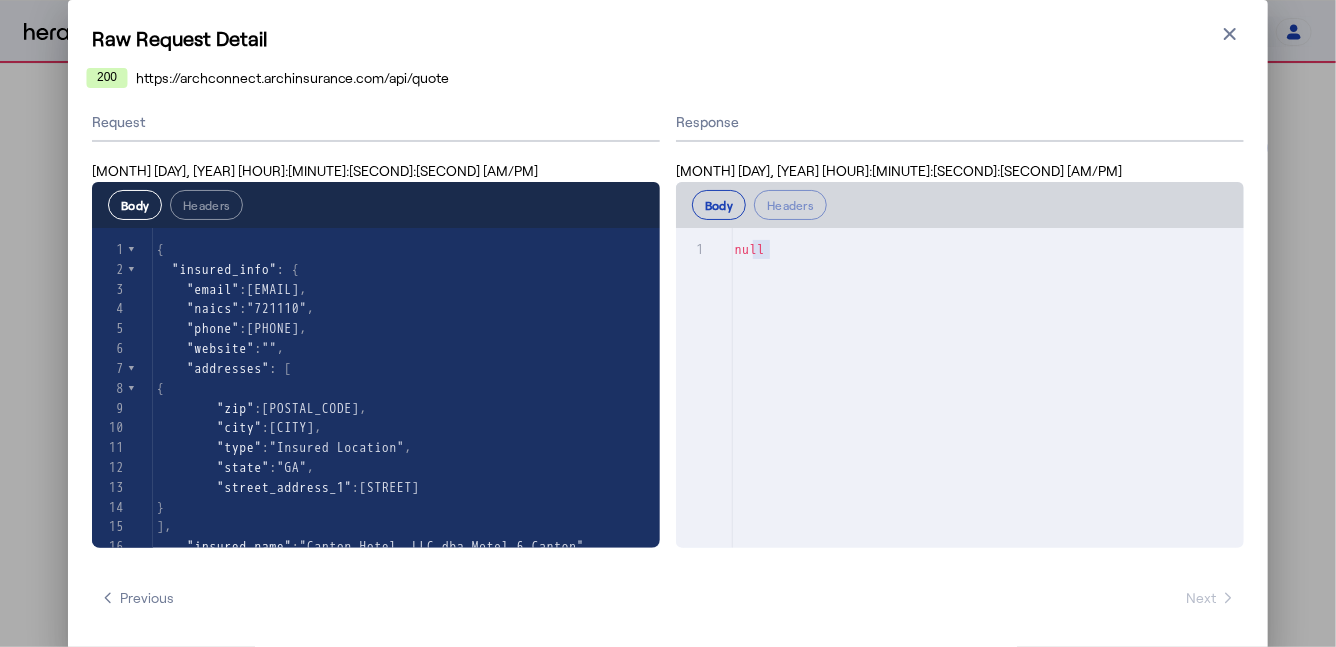 type on "****" 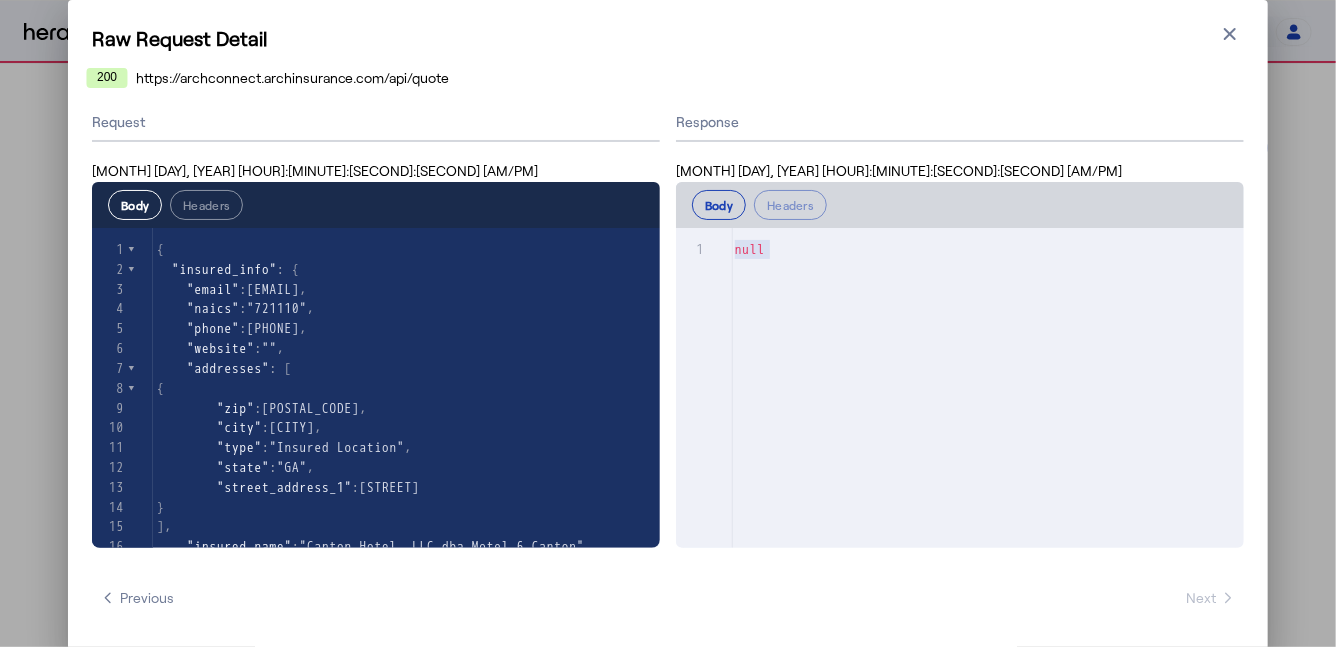 drag, startPoint x: 781, startPoint y: 249, endPoint x: 724, endPoint y: 248, distance: 57.00877 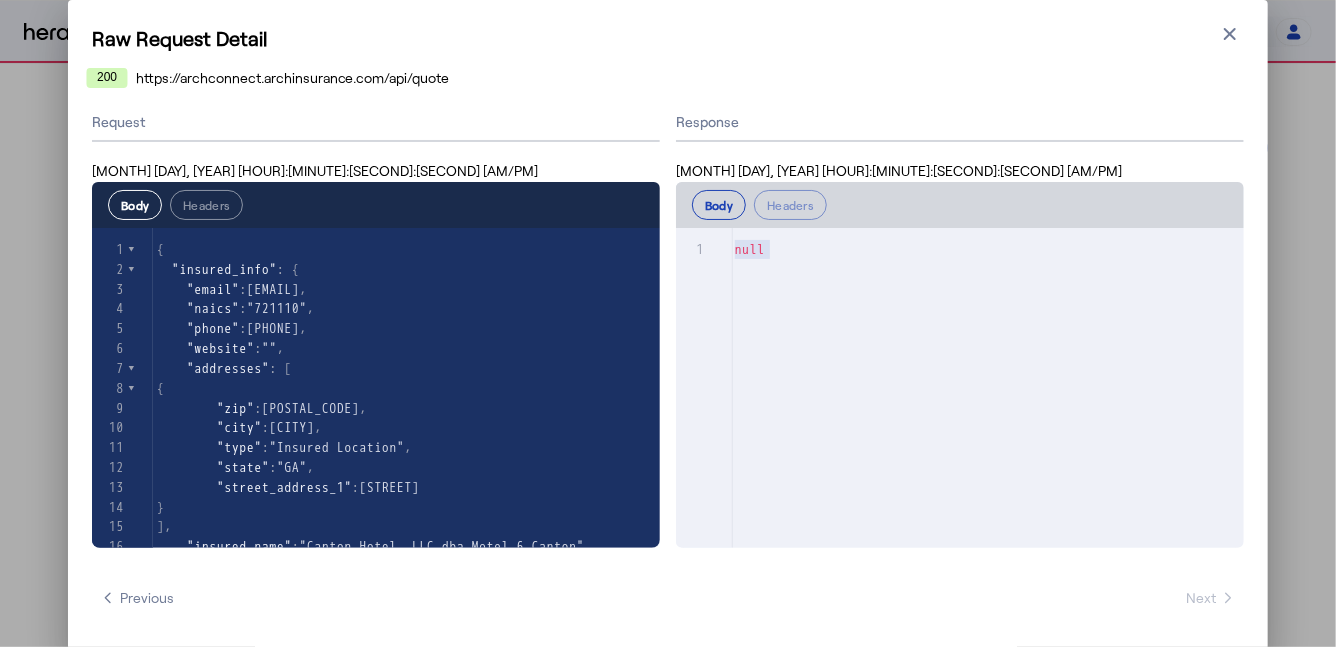 type 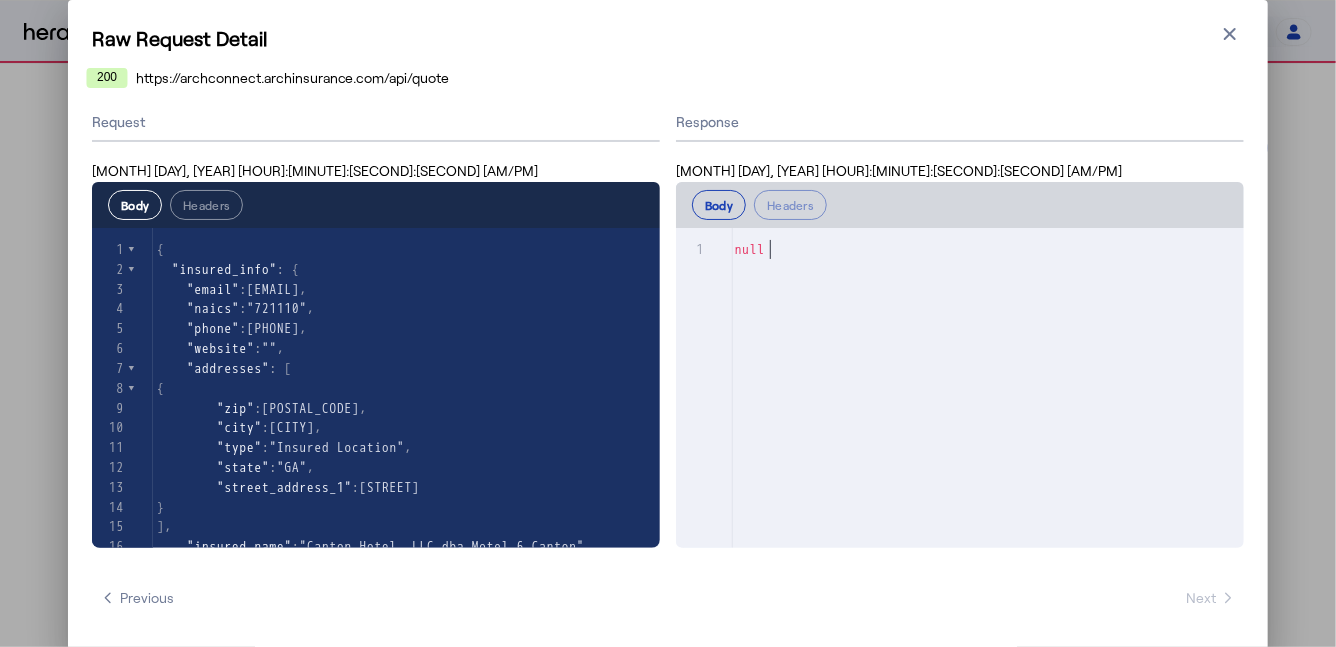 scroll, scrollTop: 84, scrollLeft: 0, axis: vertical 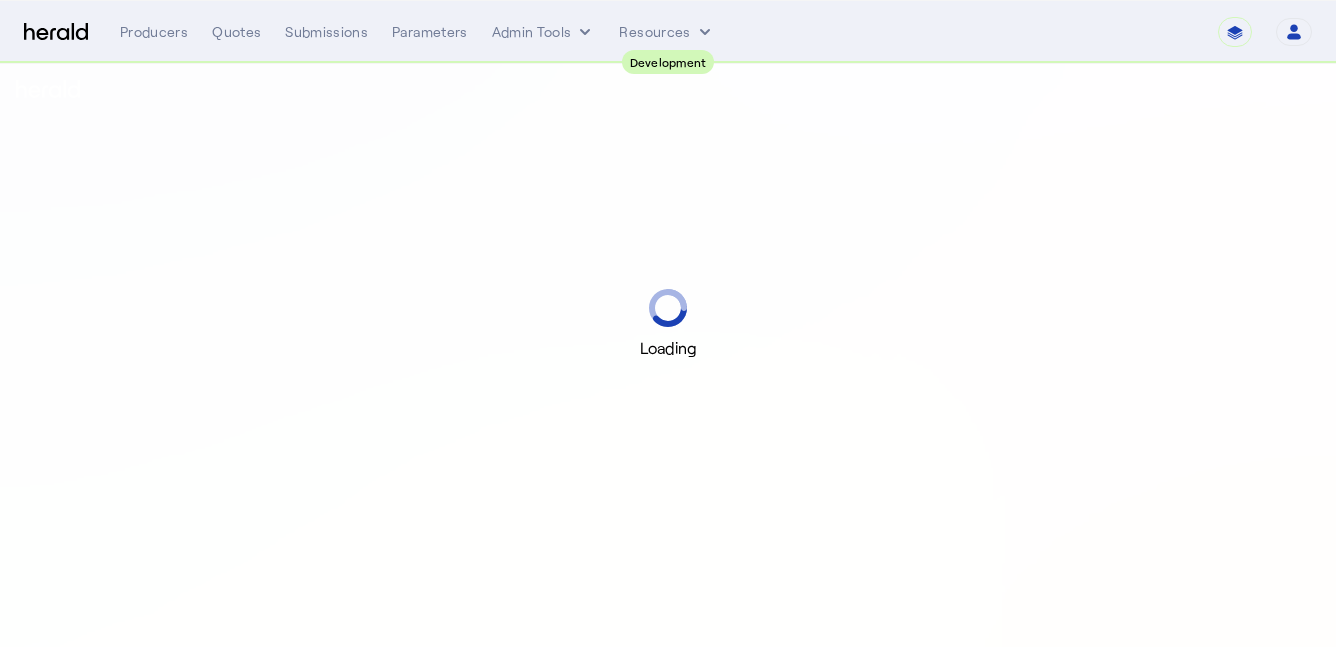 select on "pfm_2v8p_herald_api" 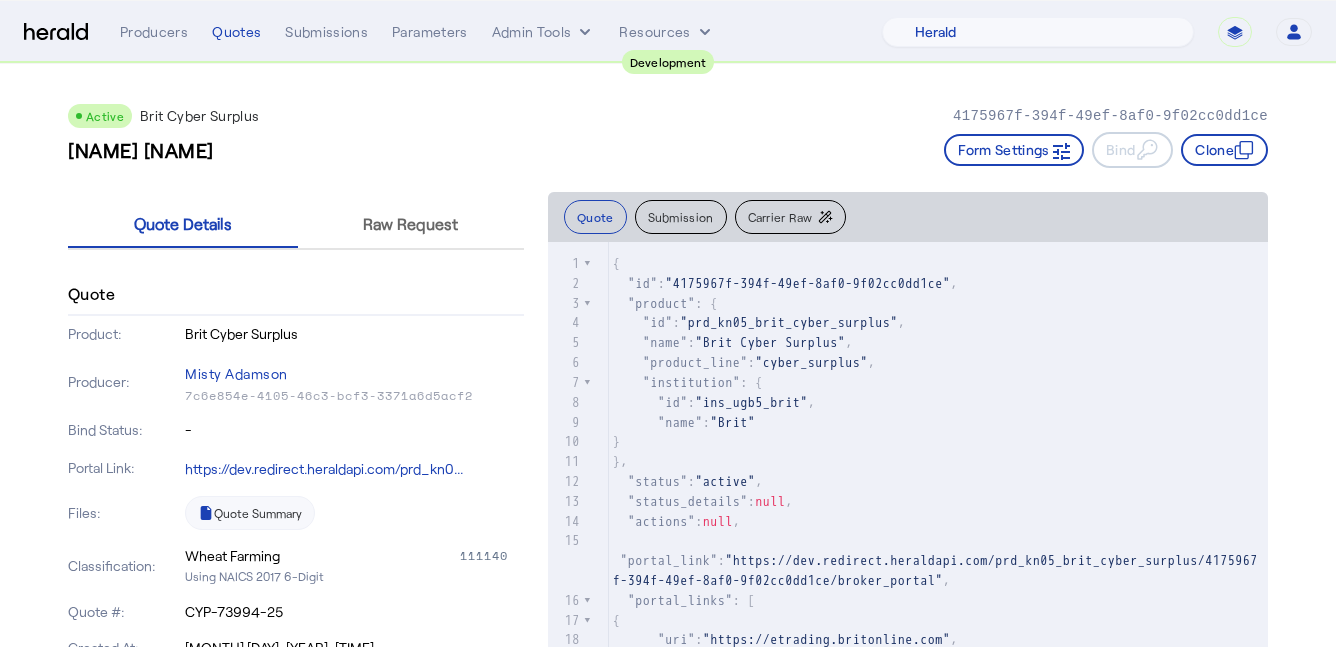 scroll, scrollTop: 0, scrollLeft: 0, axis: both 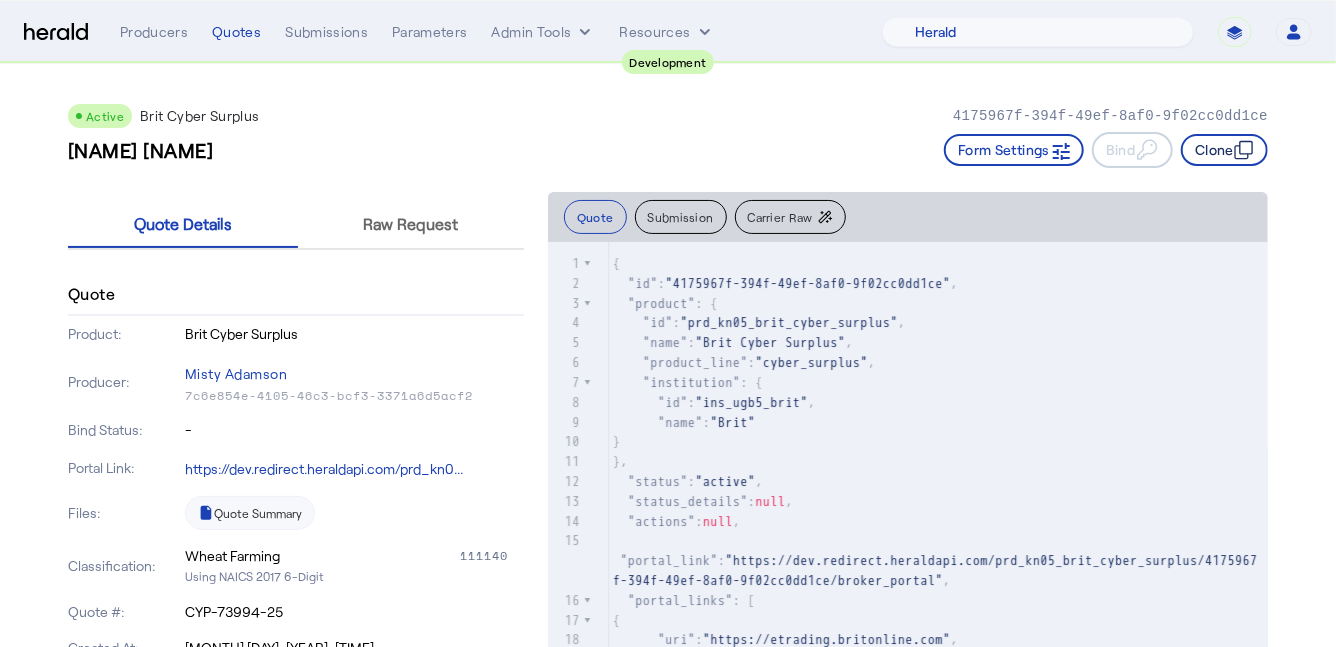 click on "Clone" 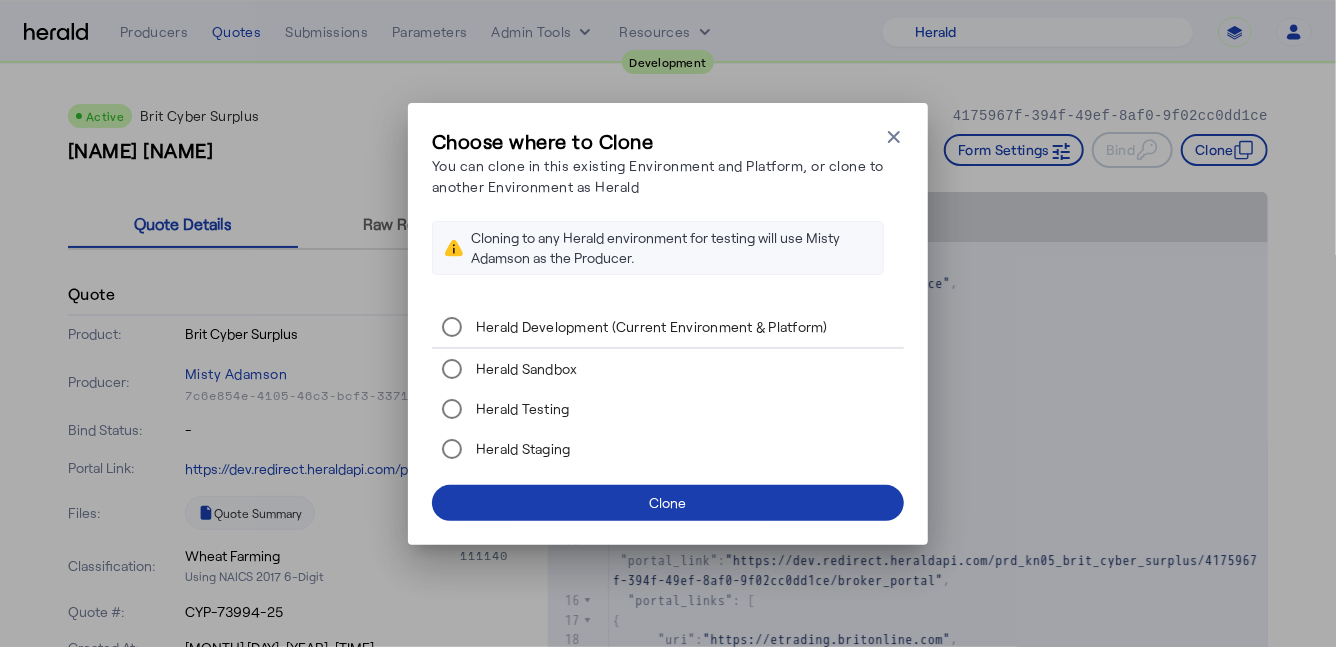 click at bounding box center [668, 503] 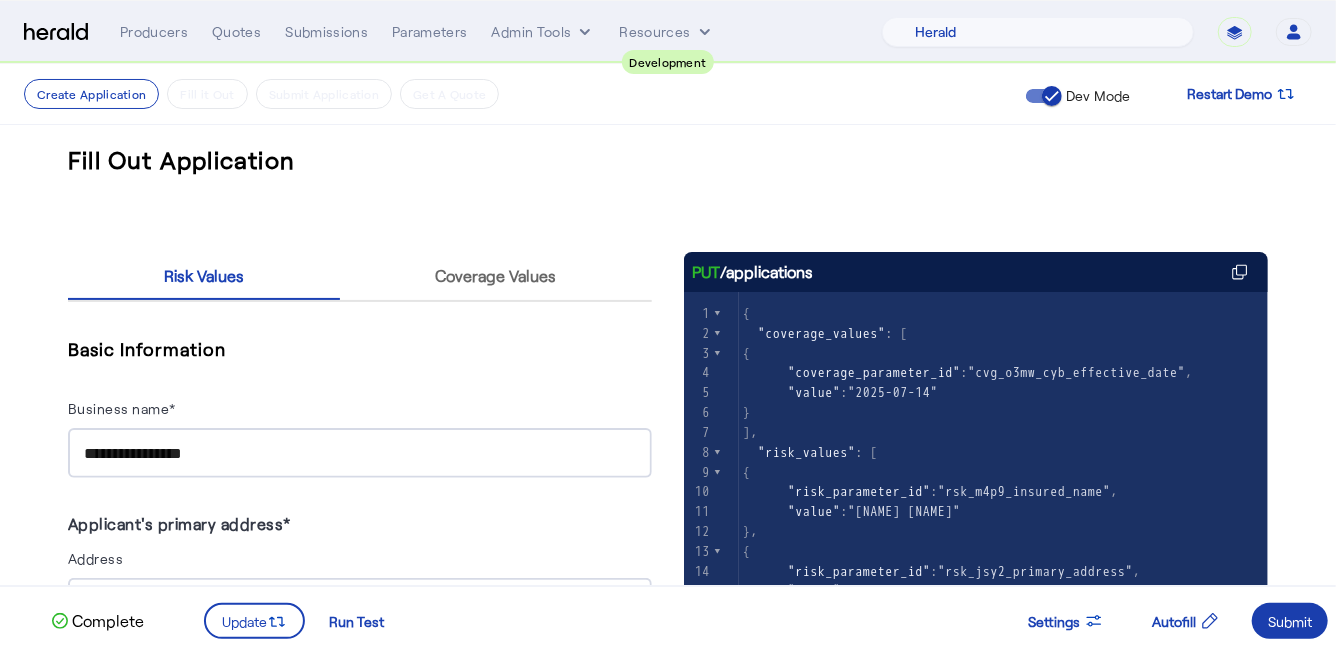 click on "Submit" at bounding box center [1290, 621] 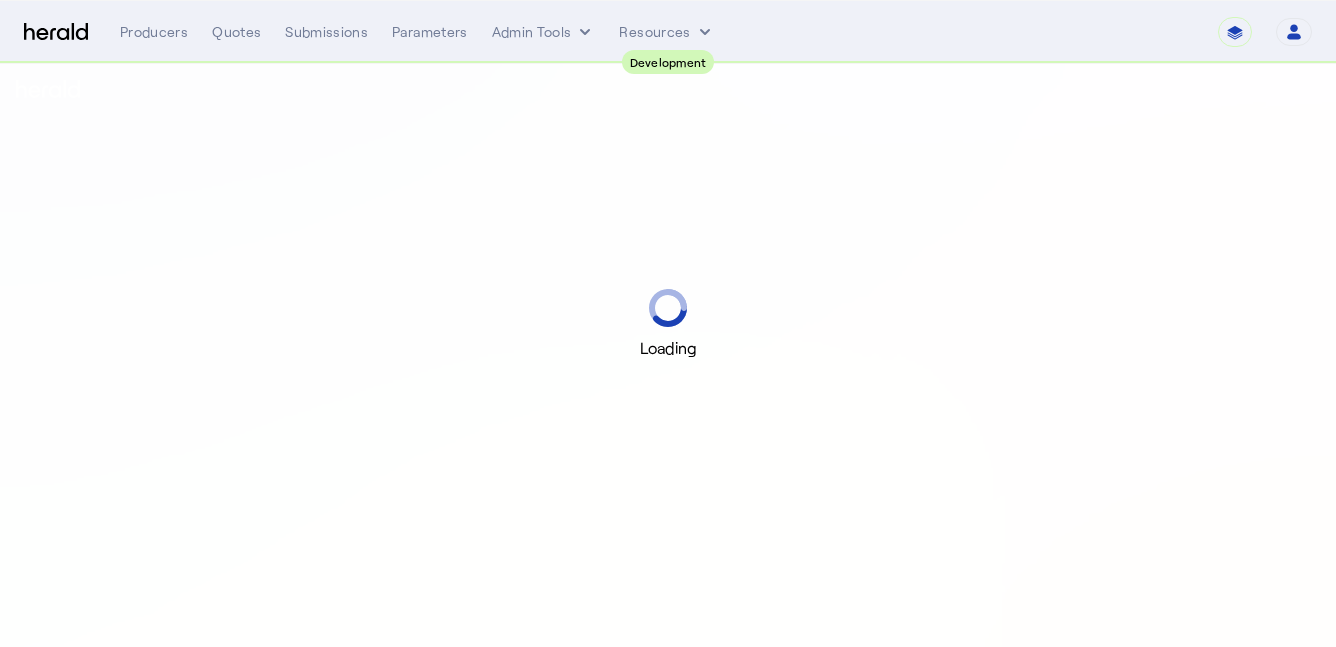 scroll, scrollTop: 0, scrollLeft: 0, axis: both 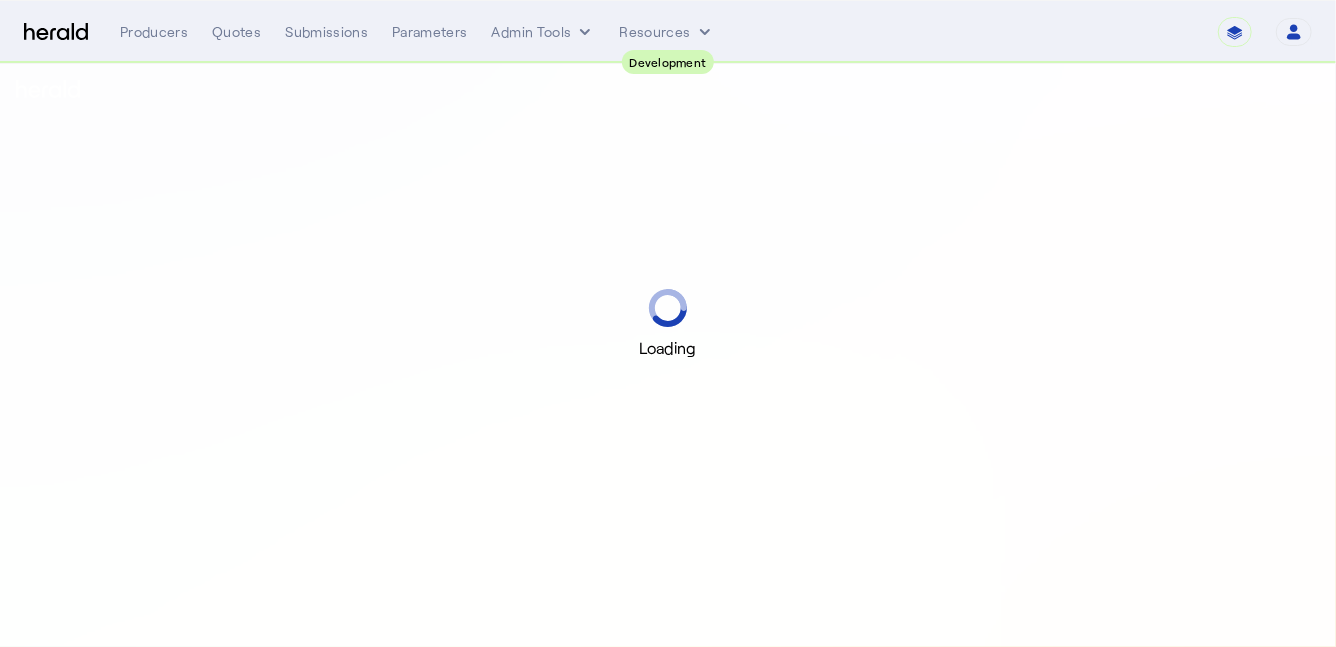 select on "pfm_2v8p_herald_api" 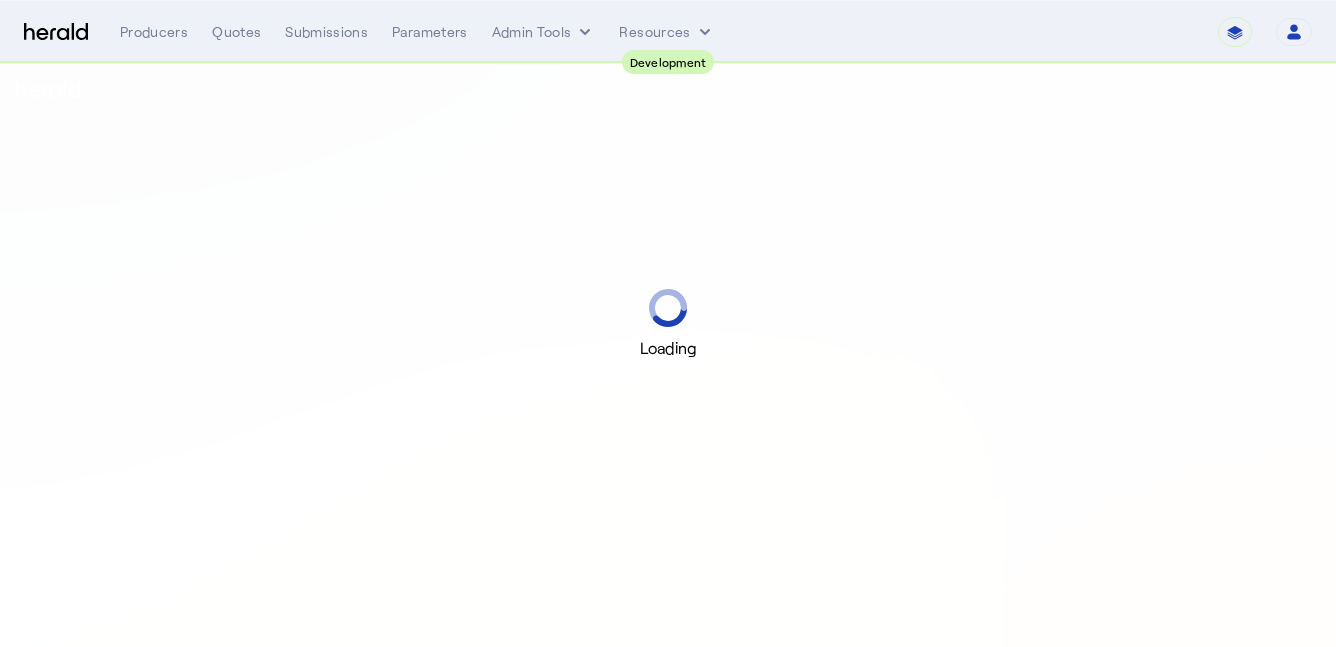 scroll, scrollTop: 0, scrollLeft: 0, axis: both 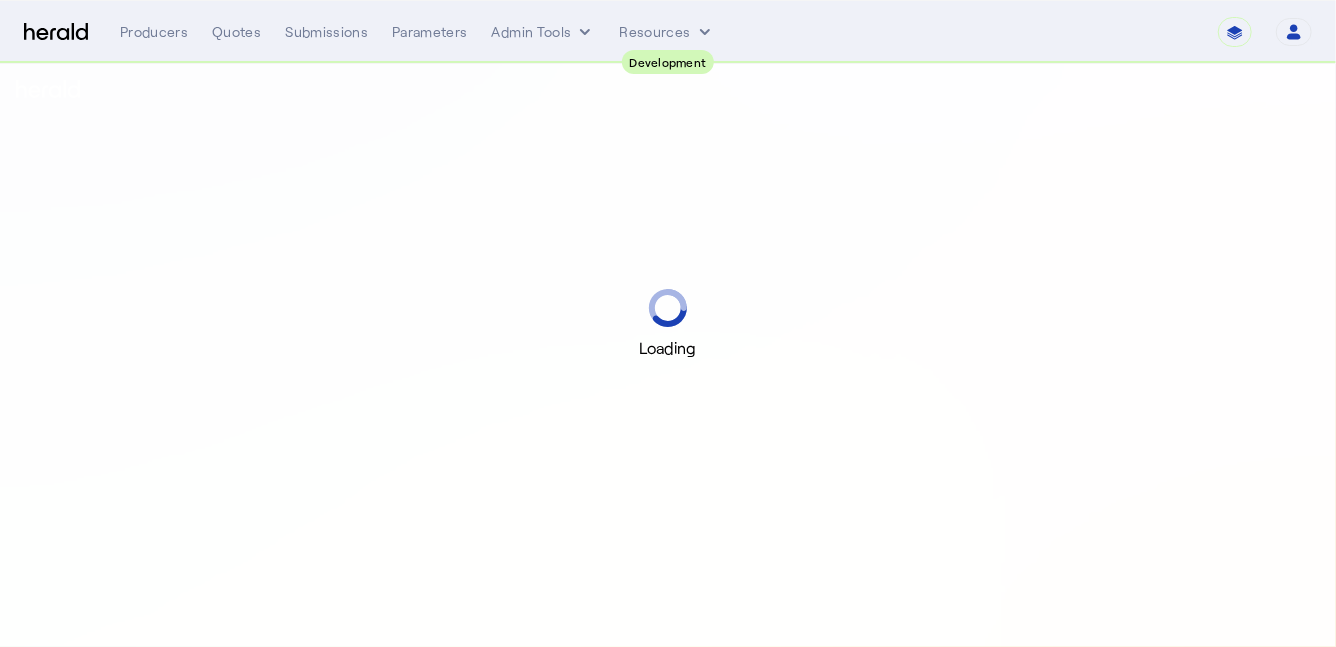 select on "pfm_2v8p_herald_api" 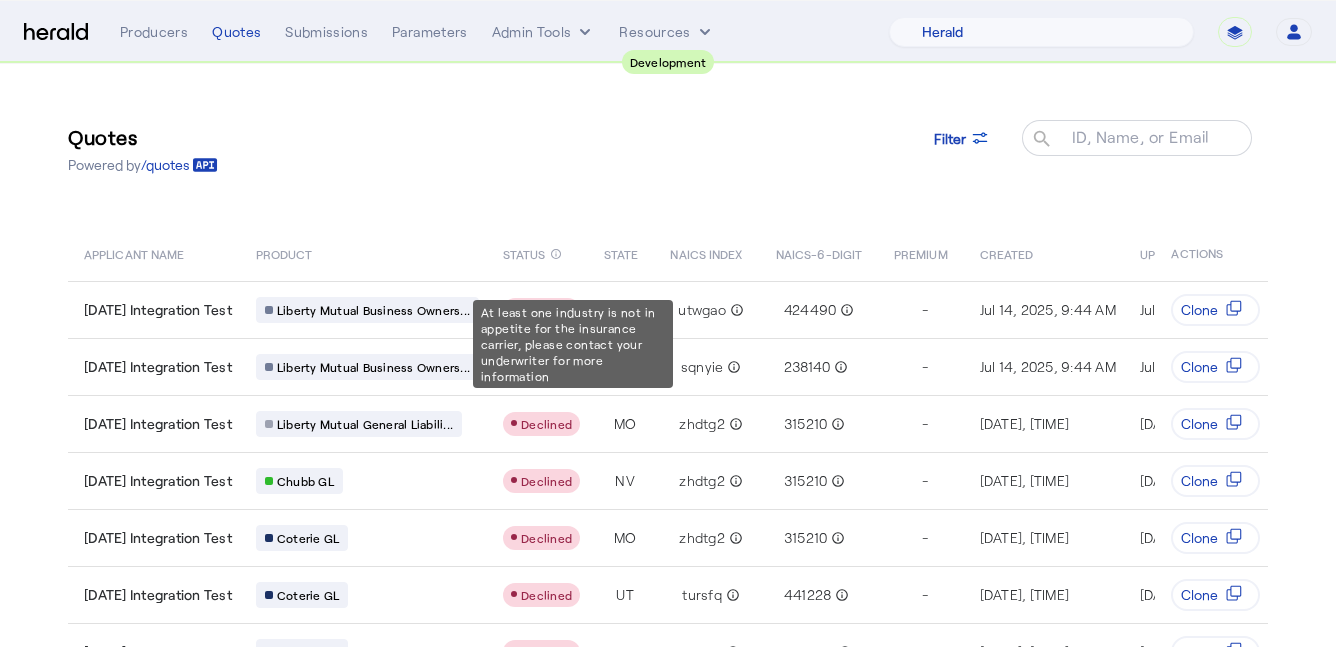select on "pfm_2v8p_herald_api" 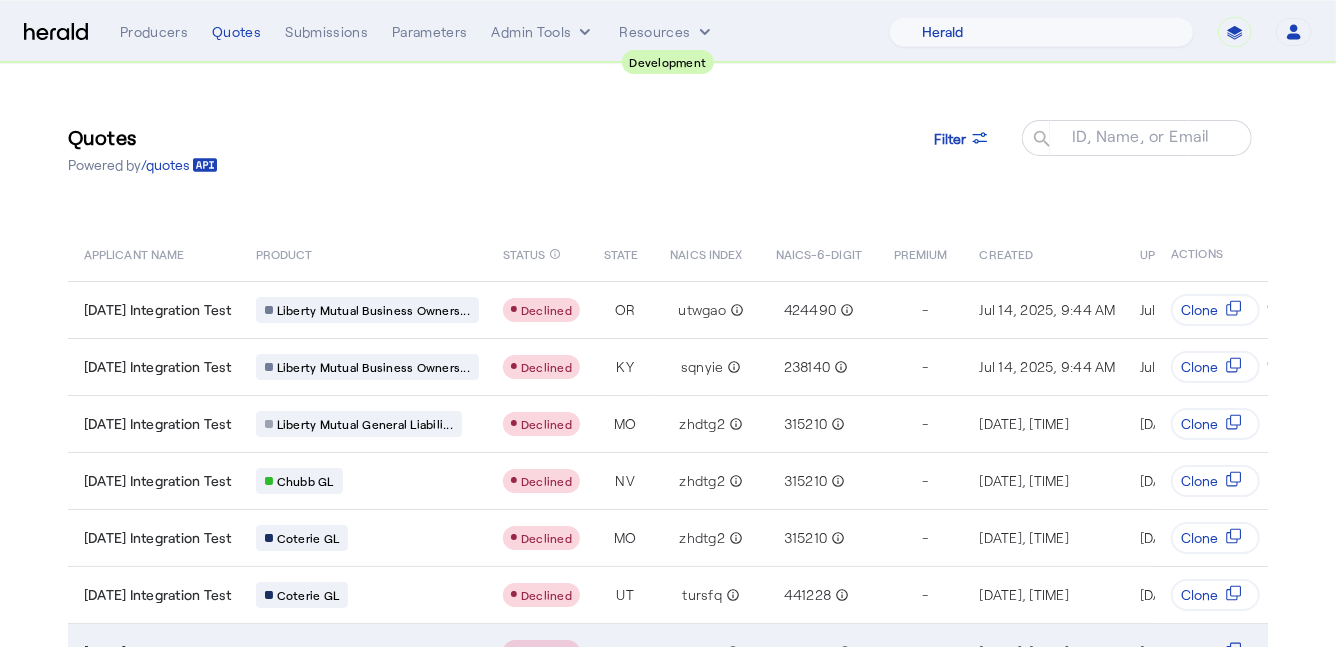 scroll, scrollTop: 256, scrollLeft: 0, axis: vertical 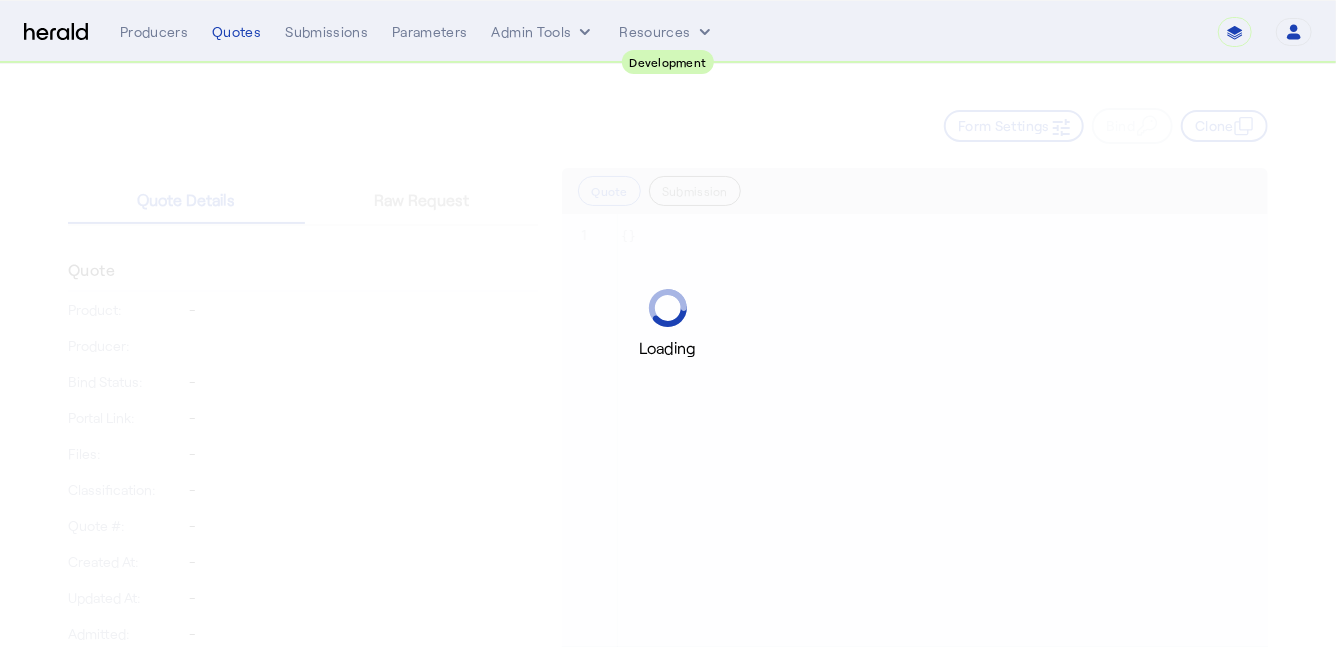select on "pfm_2v8p_herald_api" 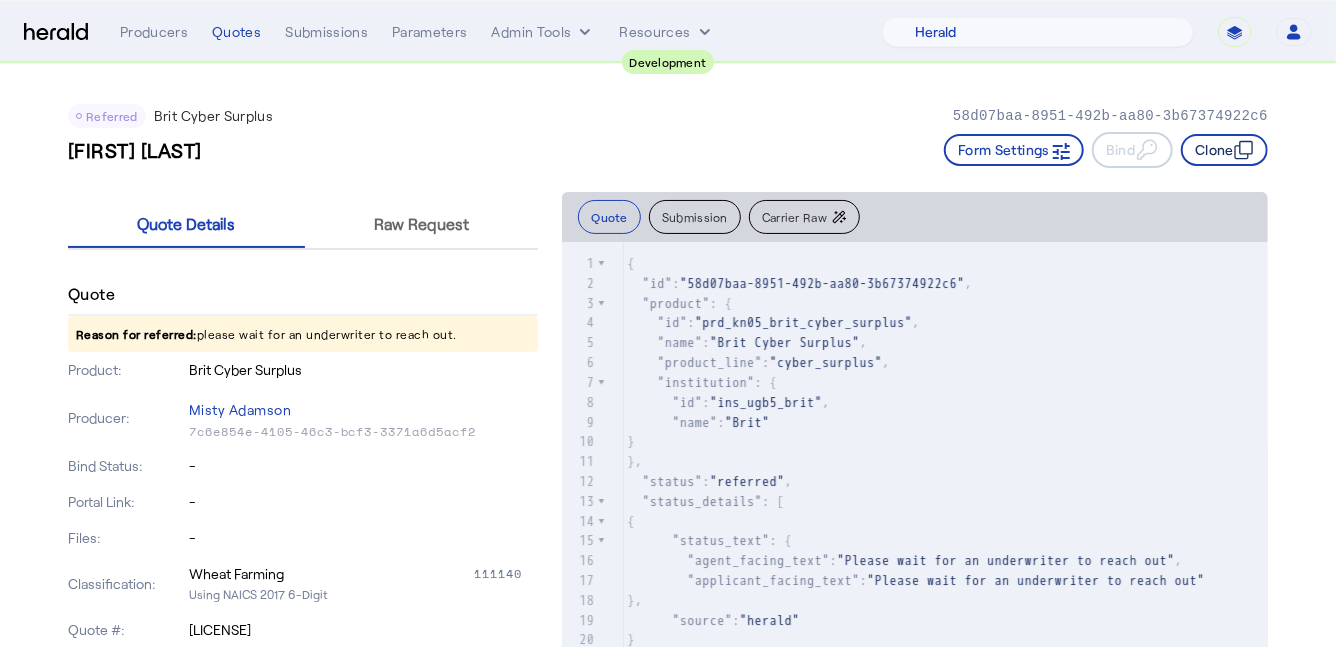 click on "Clone" 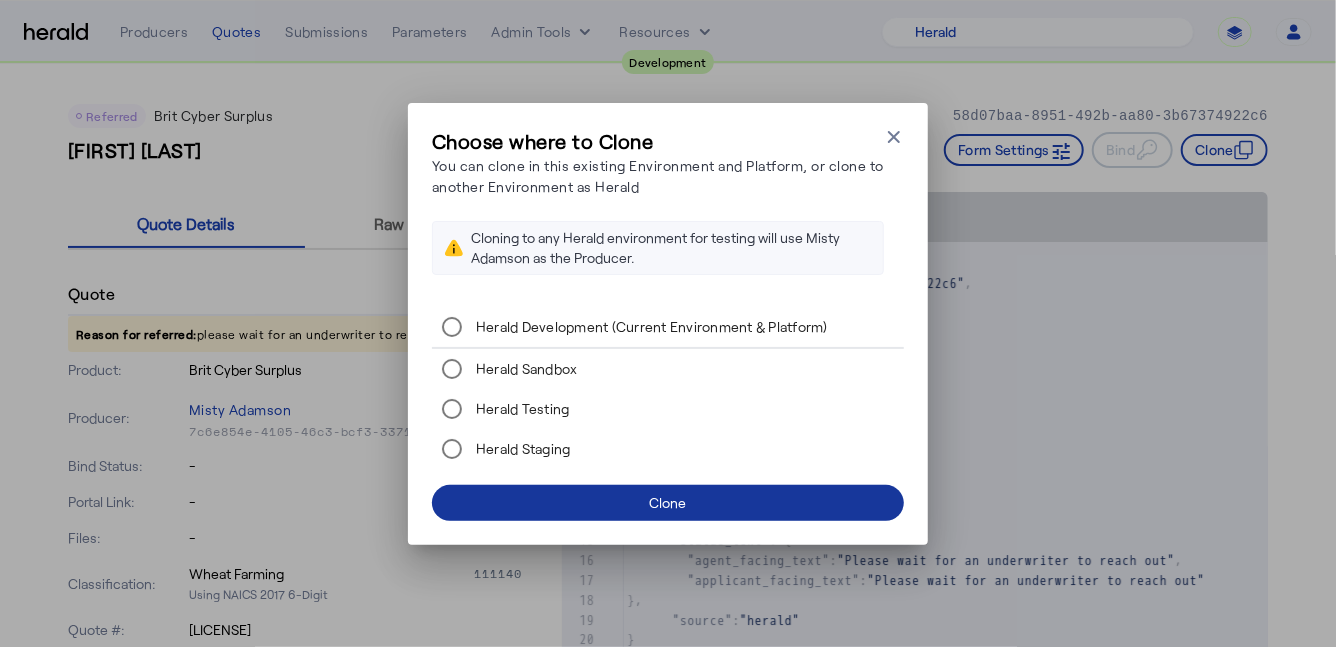 click at bounding box center (668, 503) 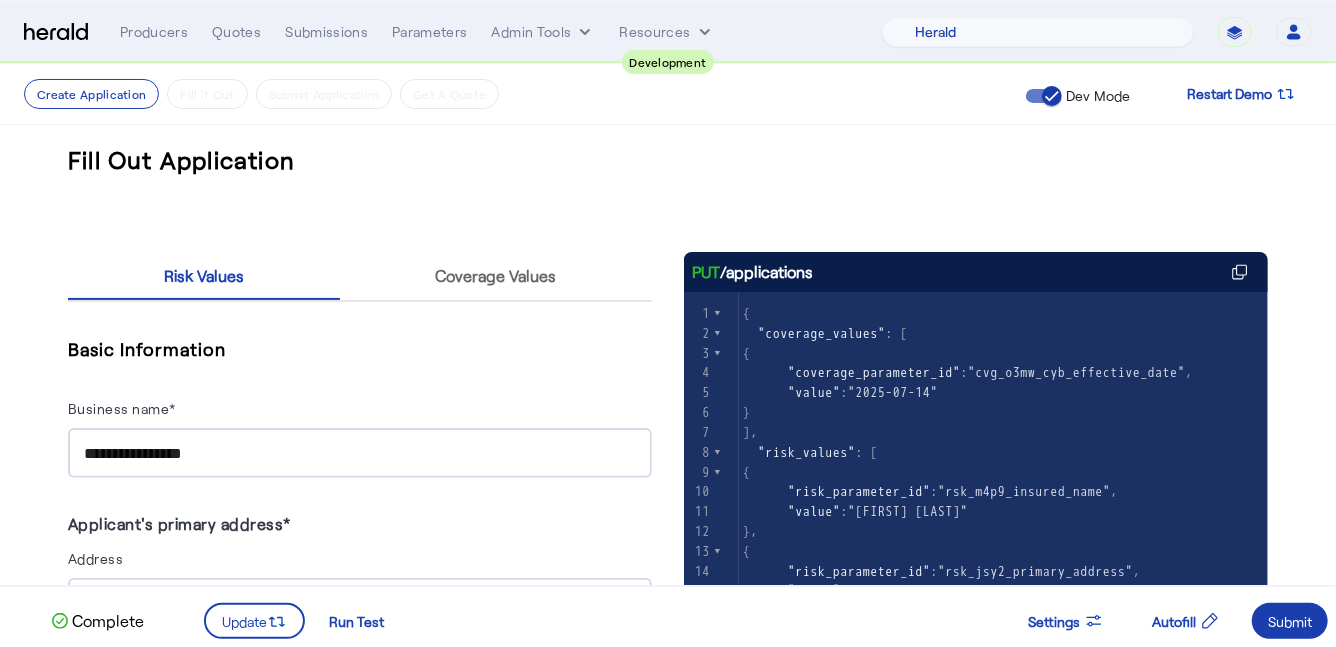 click at bounding box center (1290, 621) 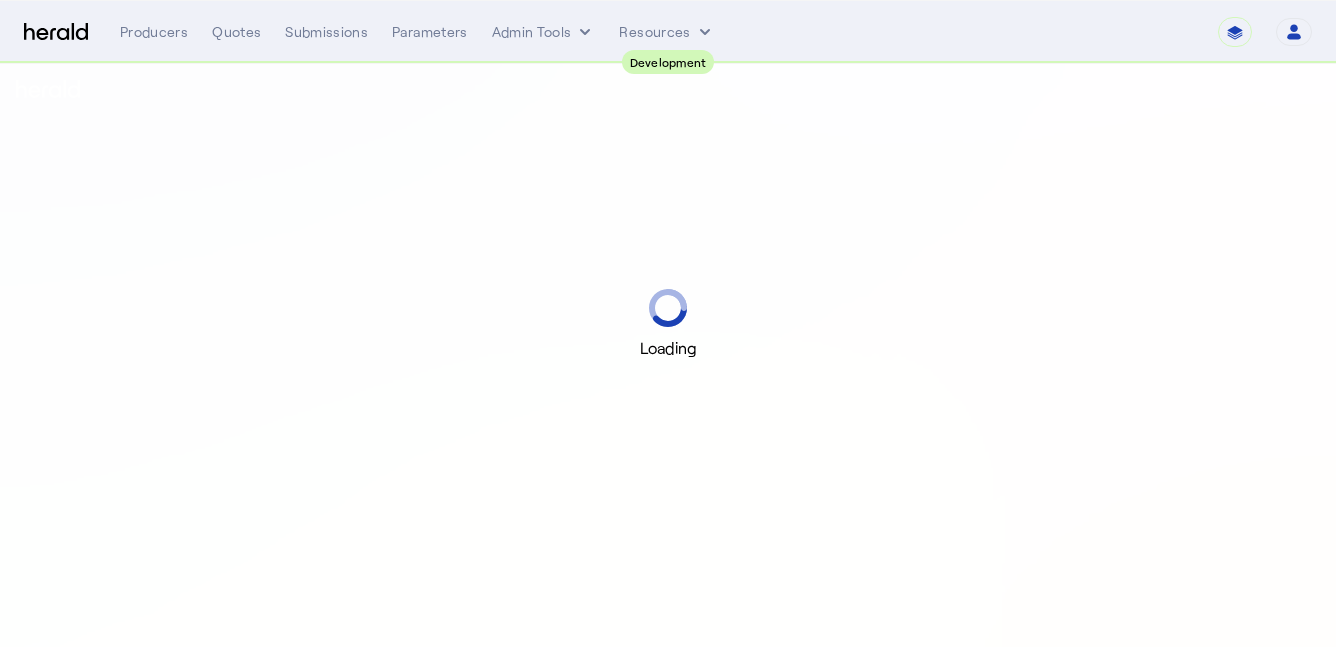 scroll, scrollTop: 0, scrollLeft: 0, axis: both 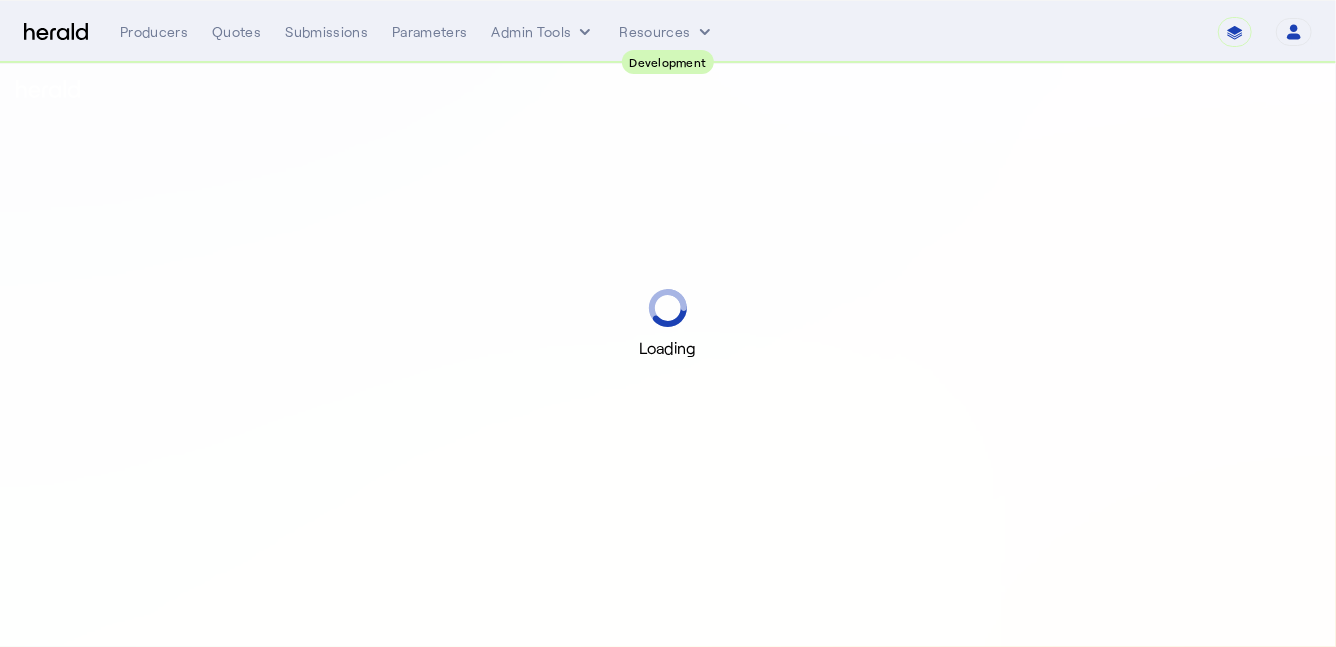 select on "pfm_2v8p_herald_api" 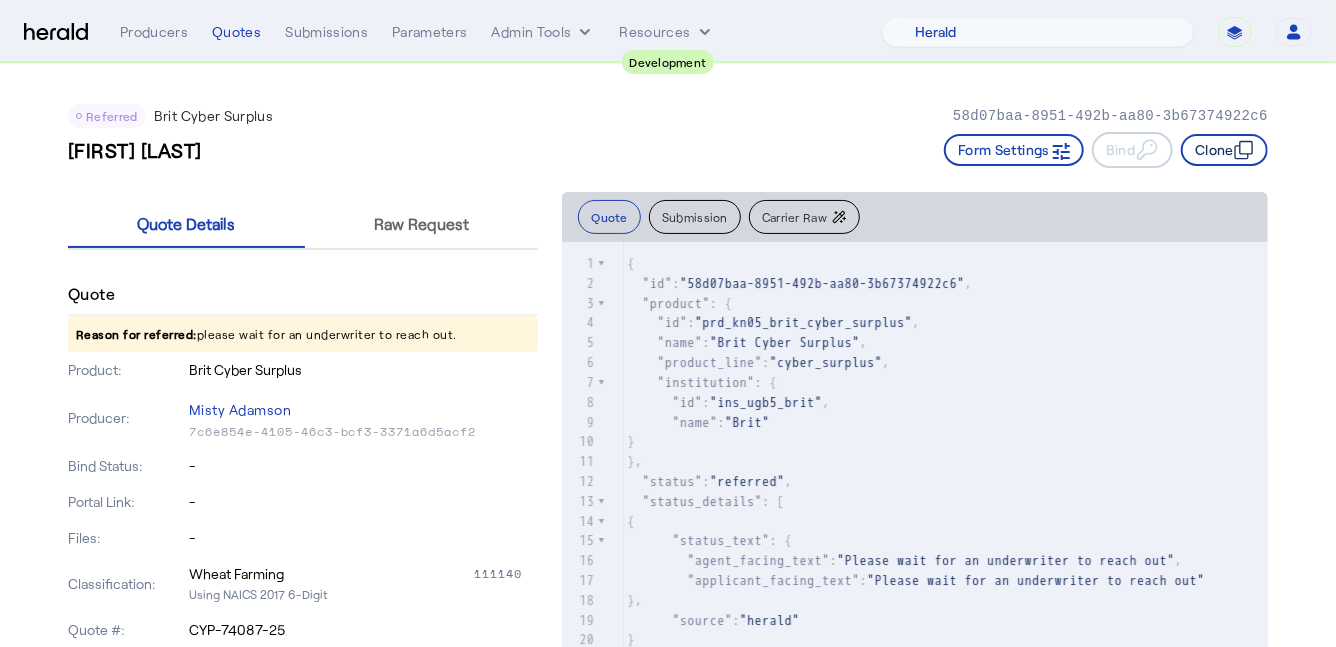 click on "Clone" 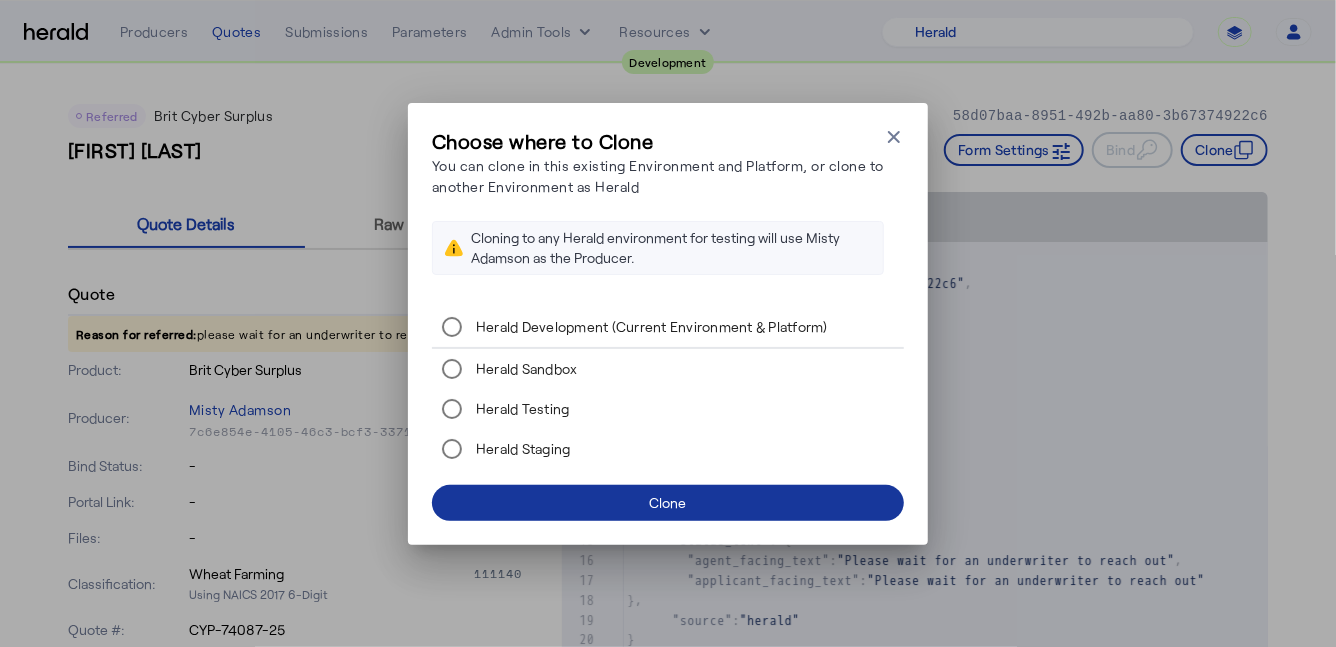 click on "Clone" at bounding box center (668, 502) 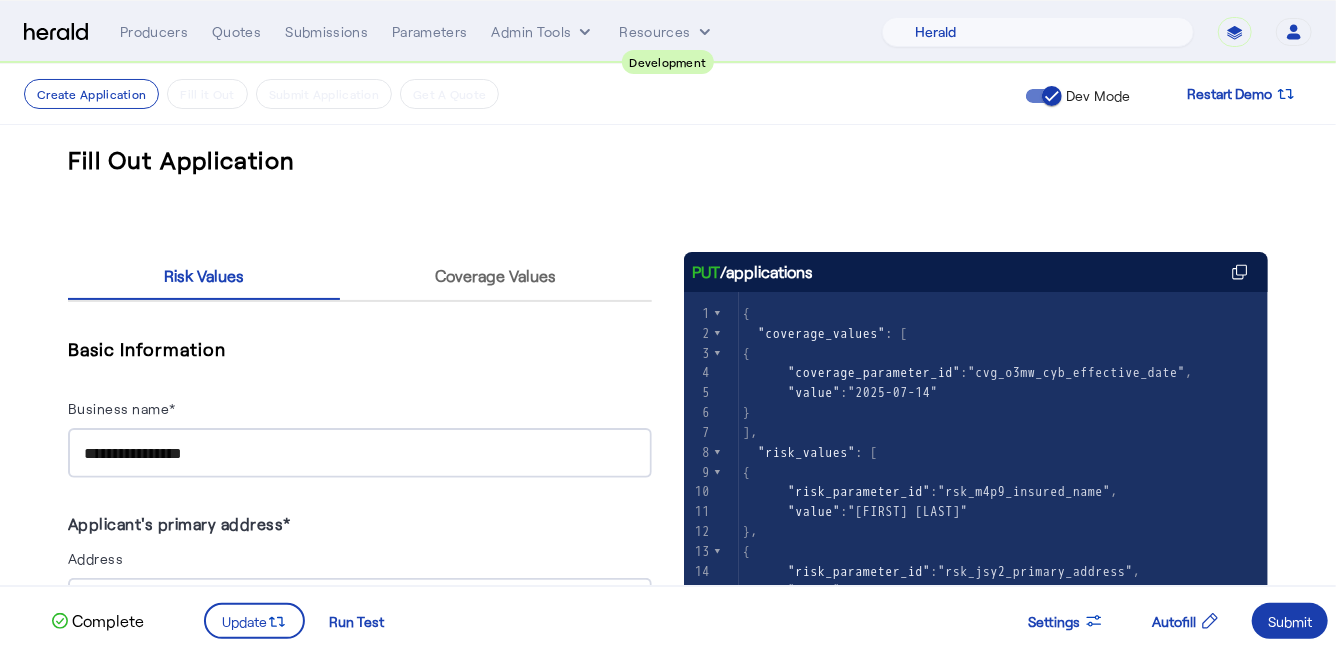 click on "Submit" at bounding box center (1290, 621) 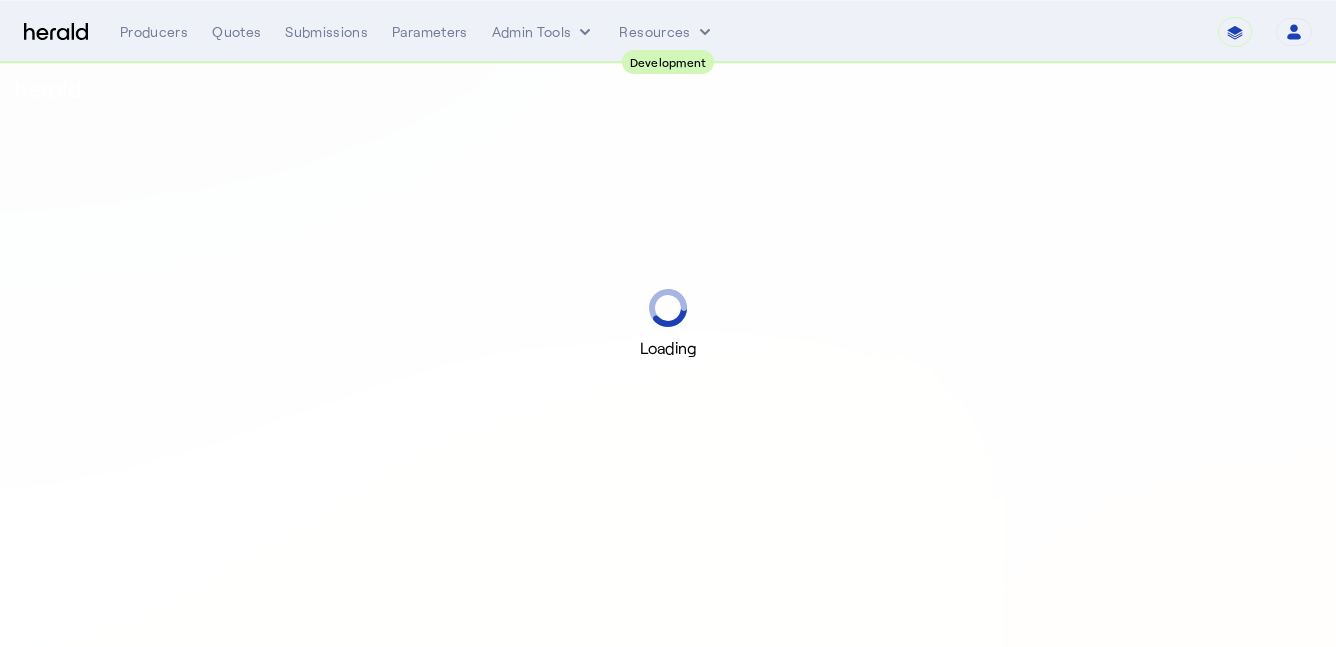 scroll, scrollTop: 0, scrollLeft: 0, axis: both 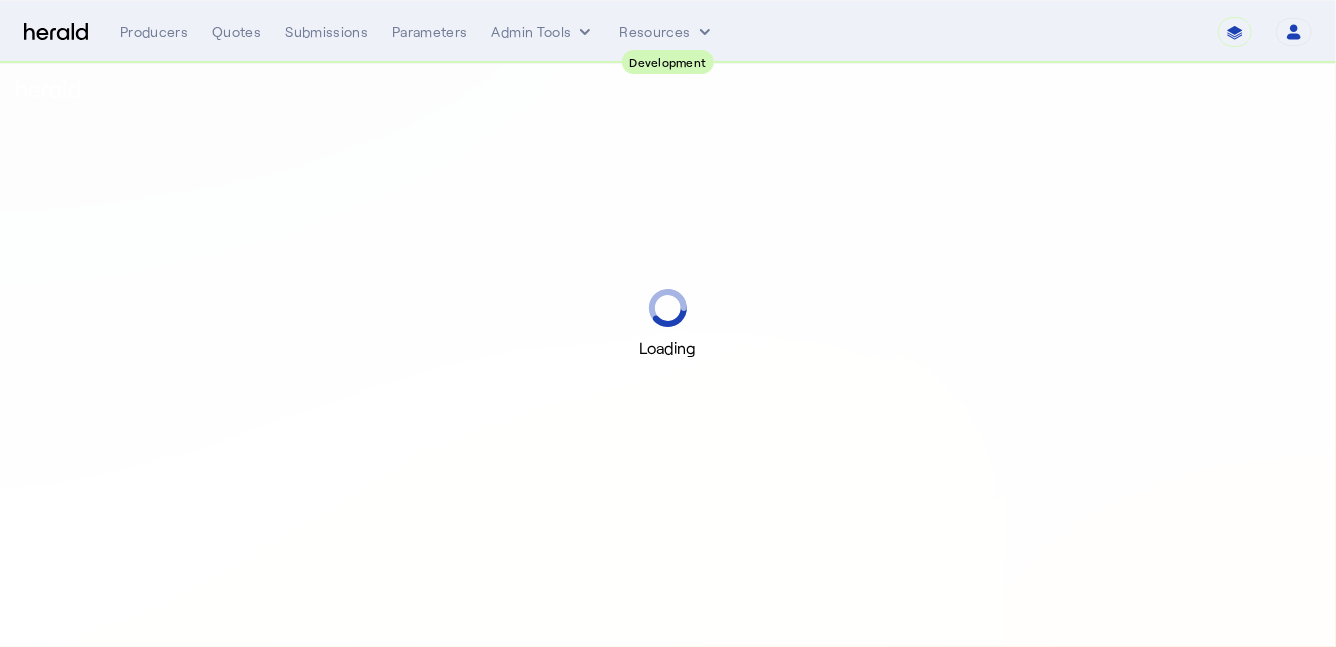 select on "pfm_2v8p_herald_api" 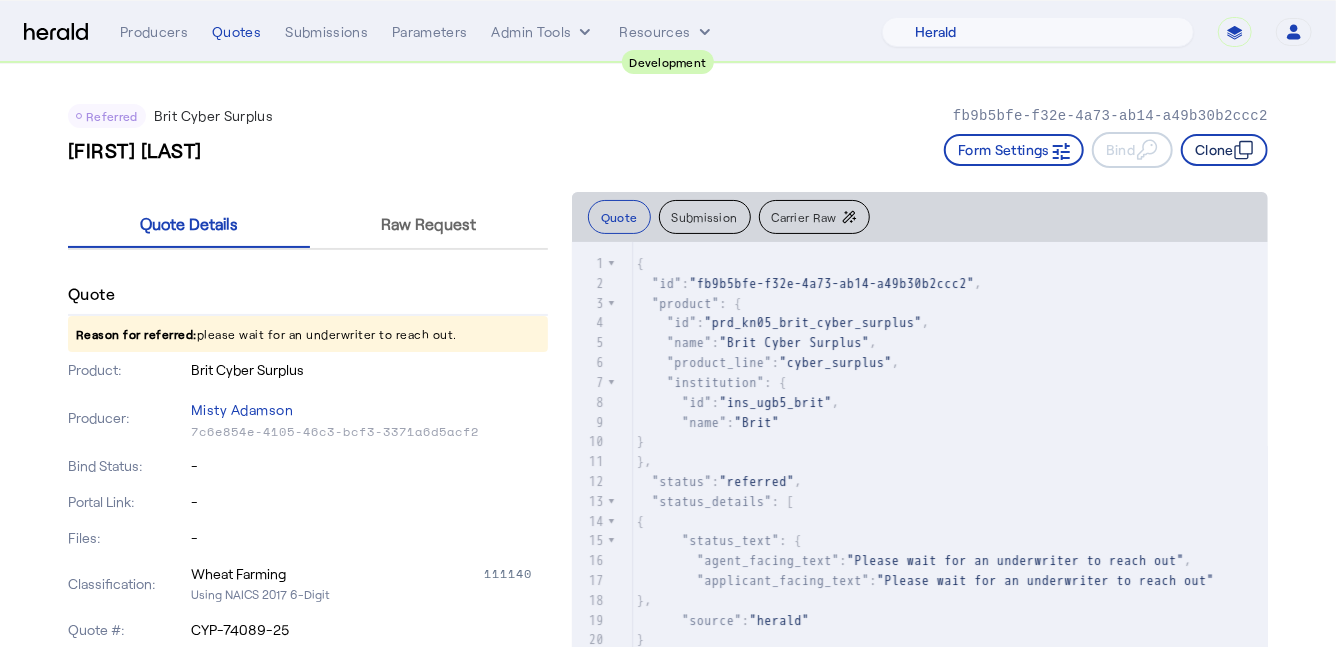 click on "Clone" 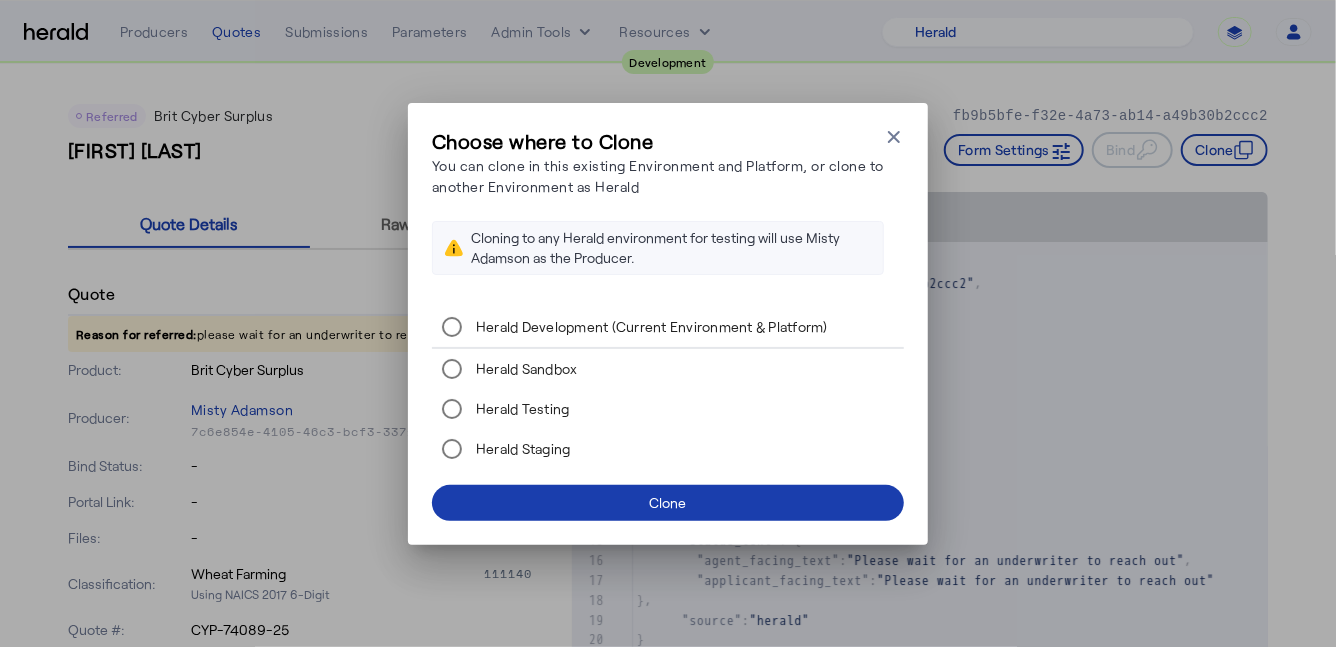 click at bounding box center [668, 503] 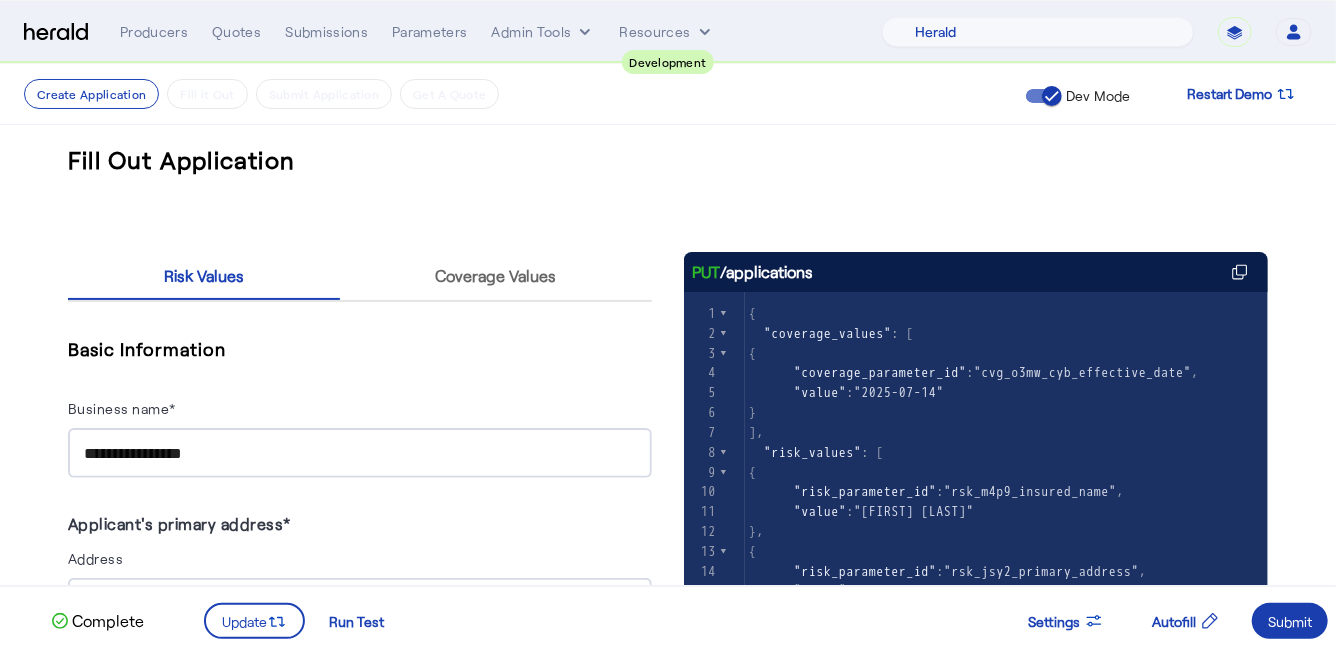 click at bounding box center (1290, 621) 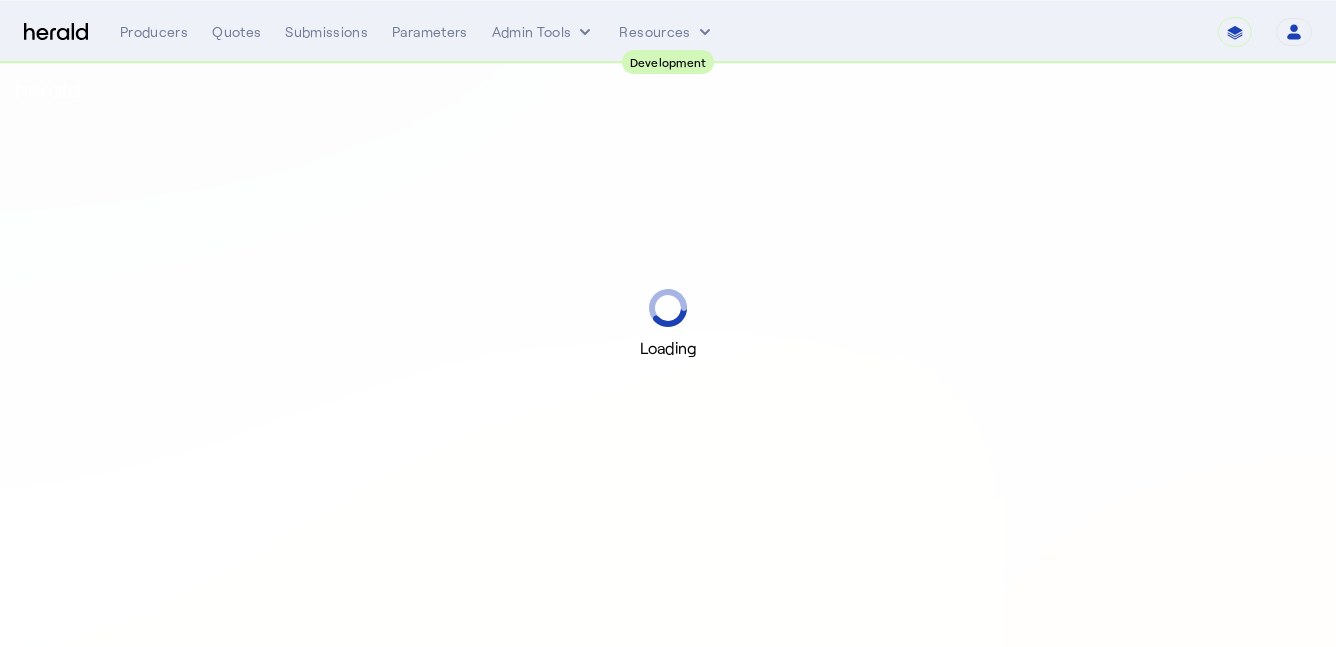scroll, scrollTop: 0, scrollLeft: 0, axis: both 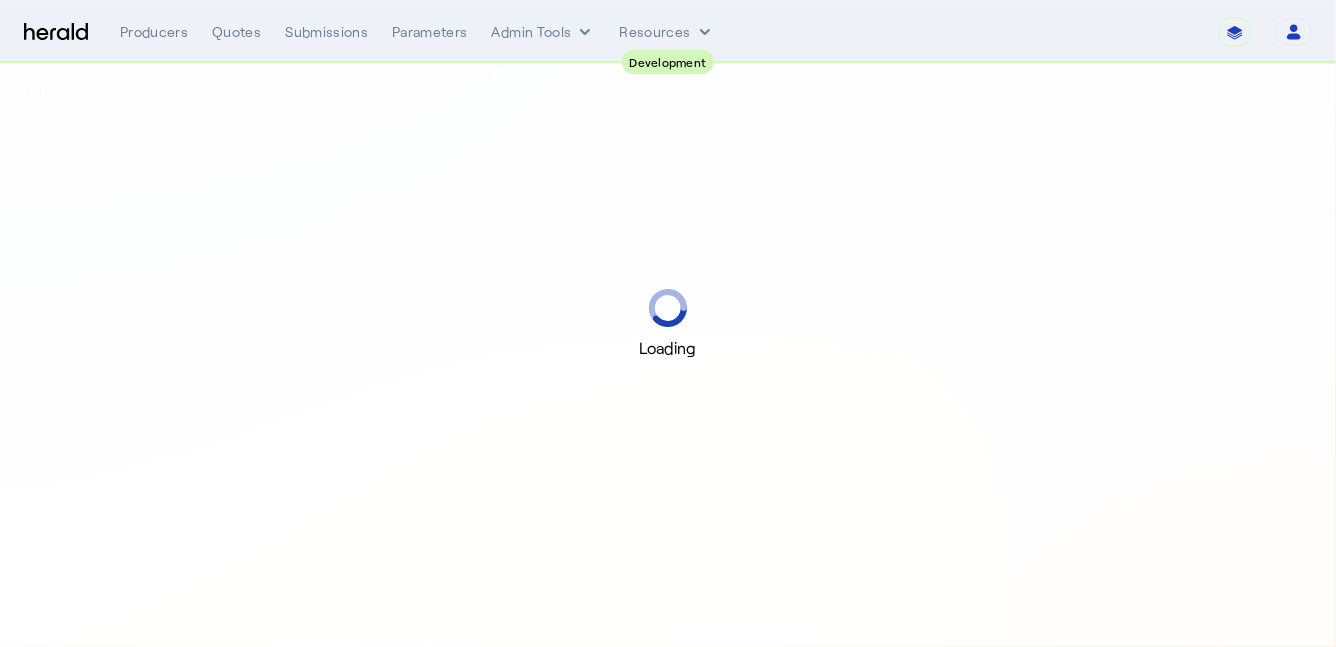 select on "pfm_2v8p_herald_api" 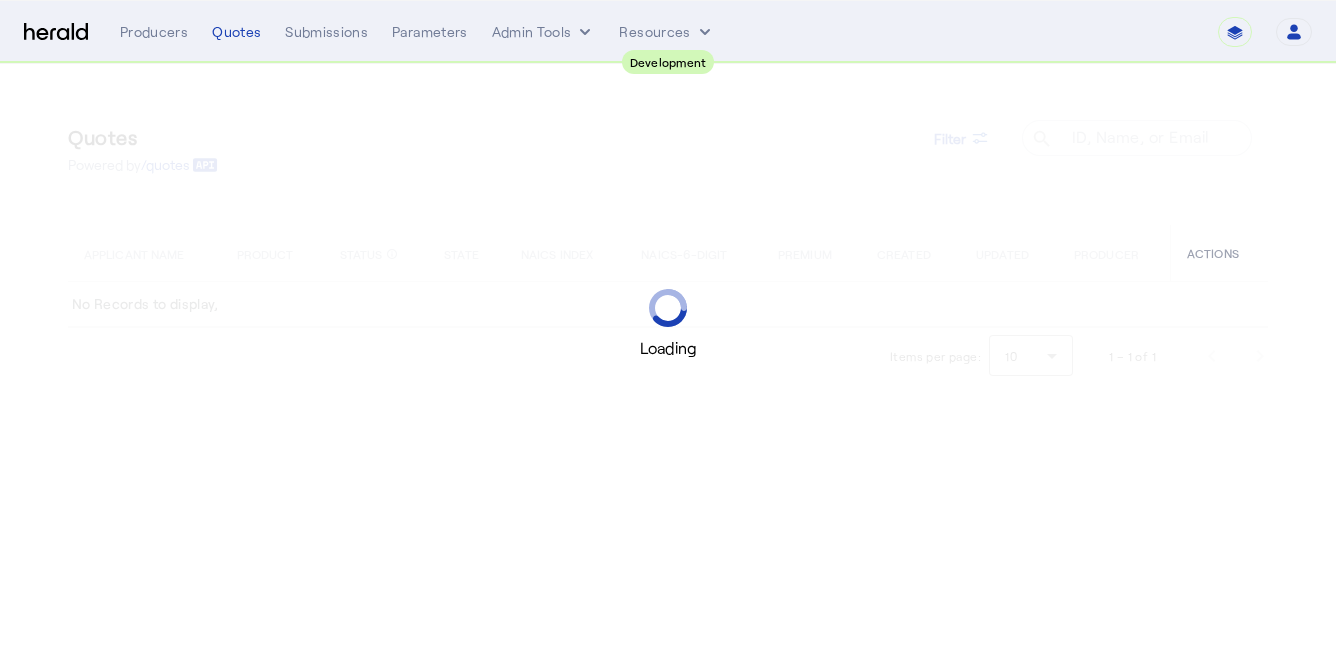 scroll, scrollTop: 0, scrollLeft: 0, axis: both 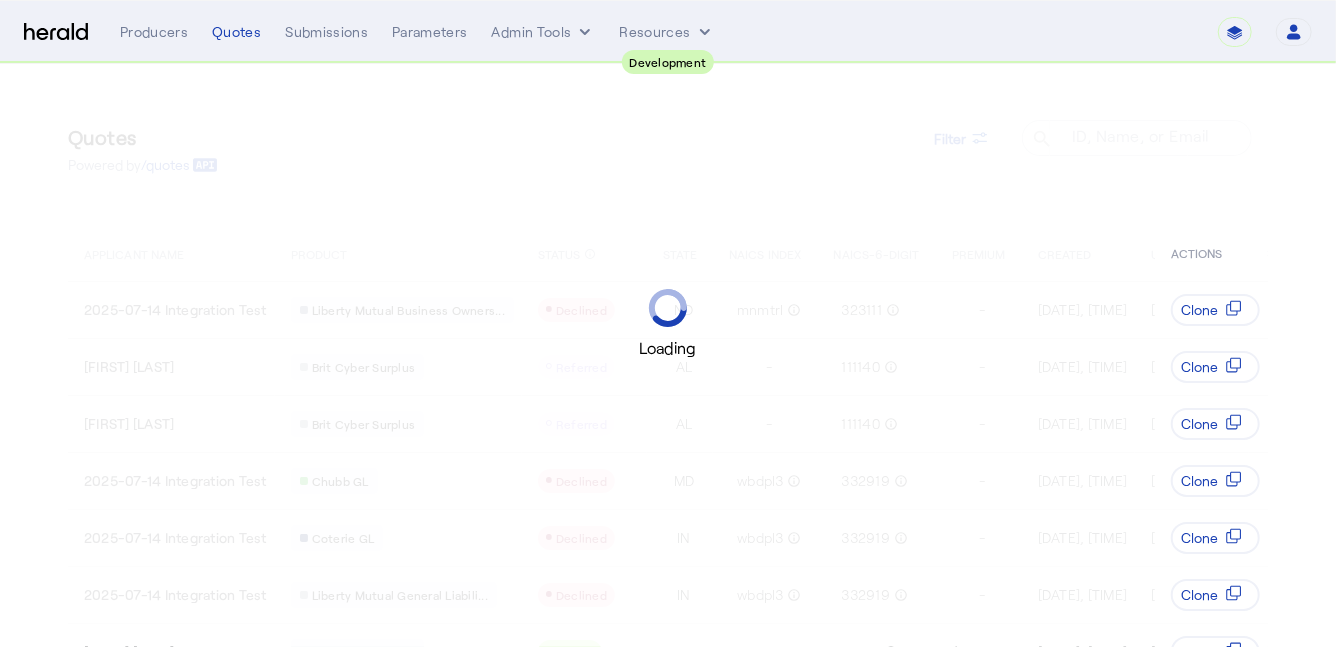 select on "pfm_2v8p_herald_api" 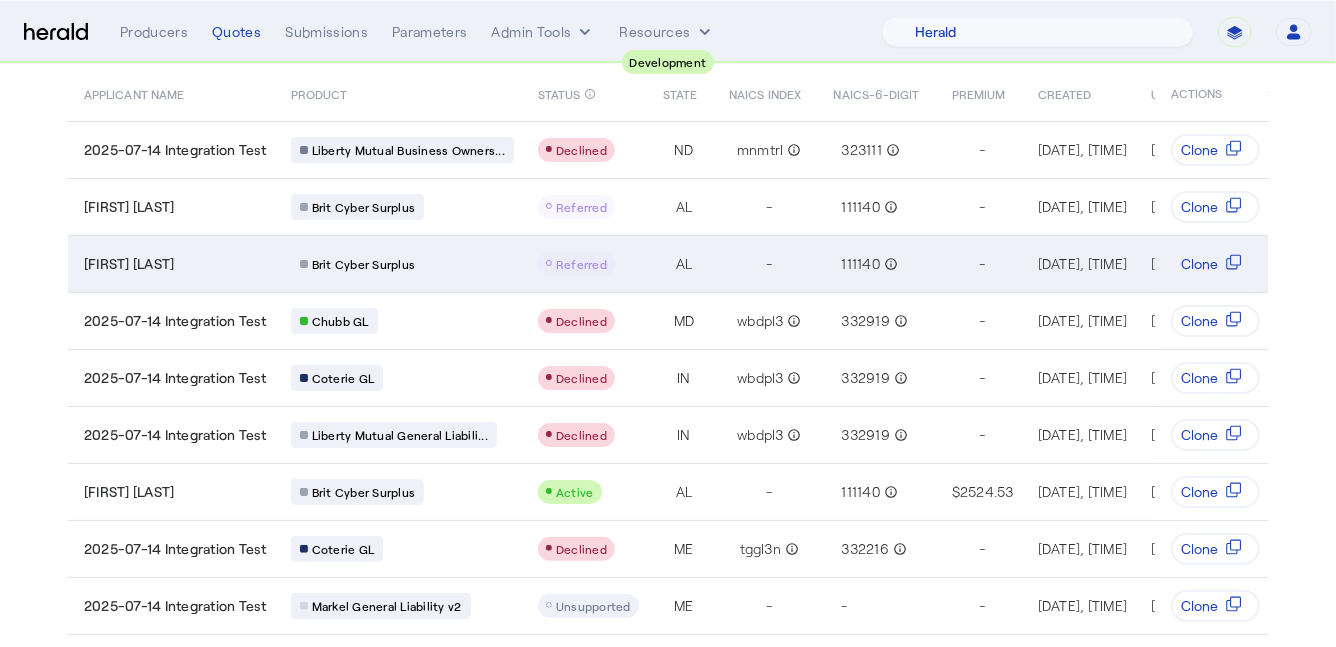 scroll, scrollTop: 156, scrollLeft: 0, axis: vertical 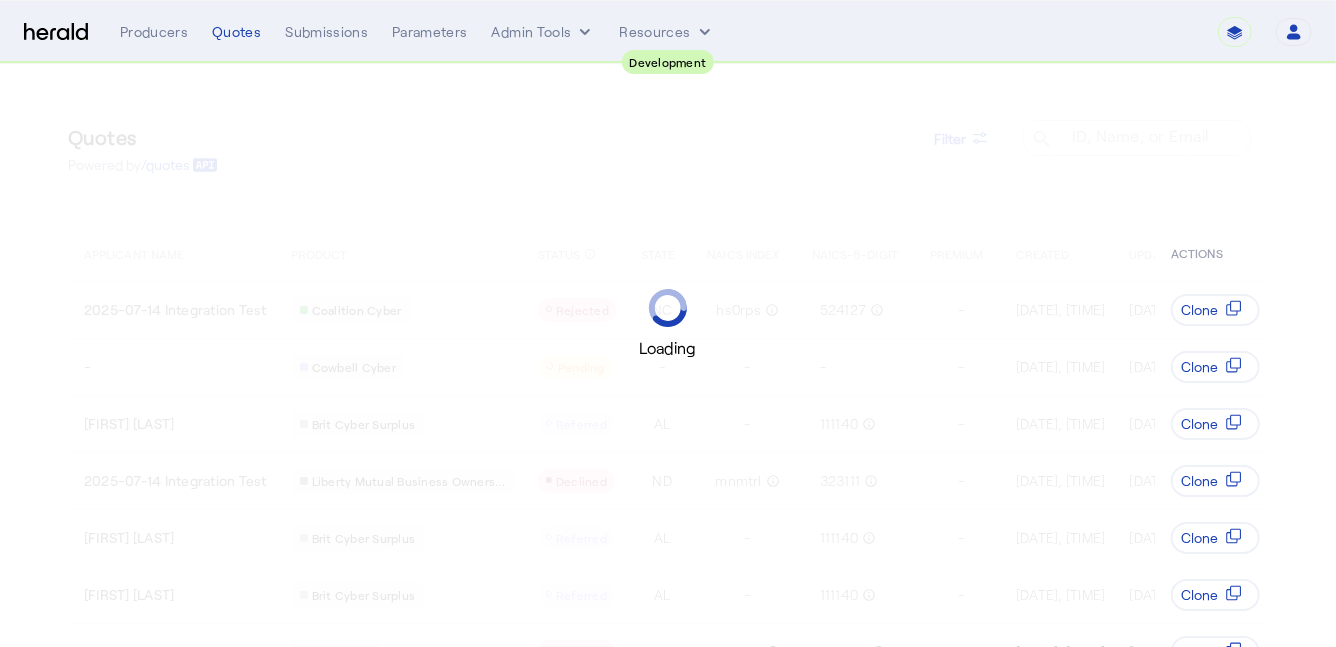 select on "pfm_2v8p_herald_api" 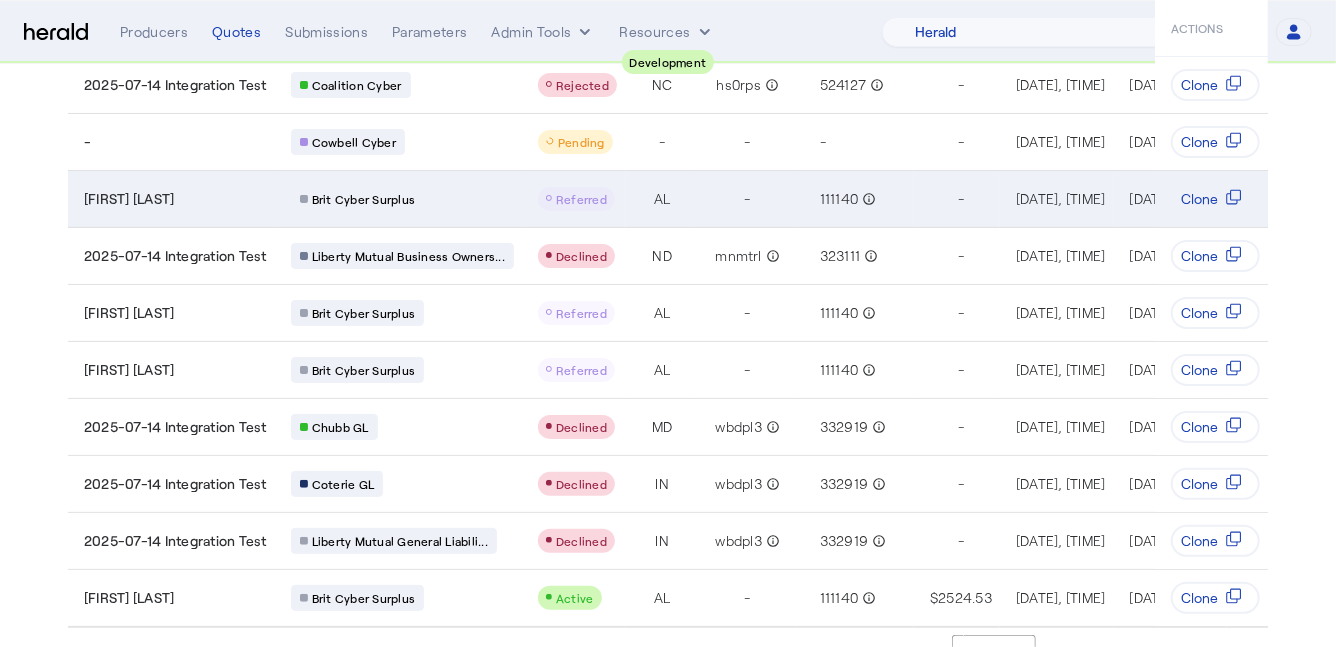 scroll, scrollTop: 256, scrollLeft: 0, axis: vertical 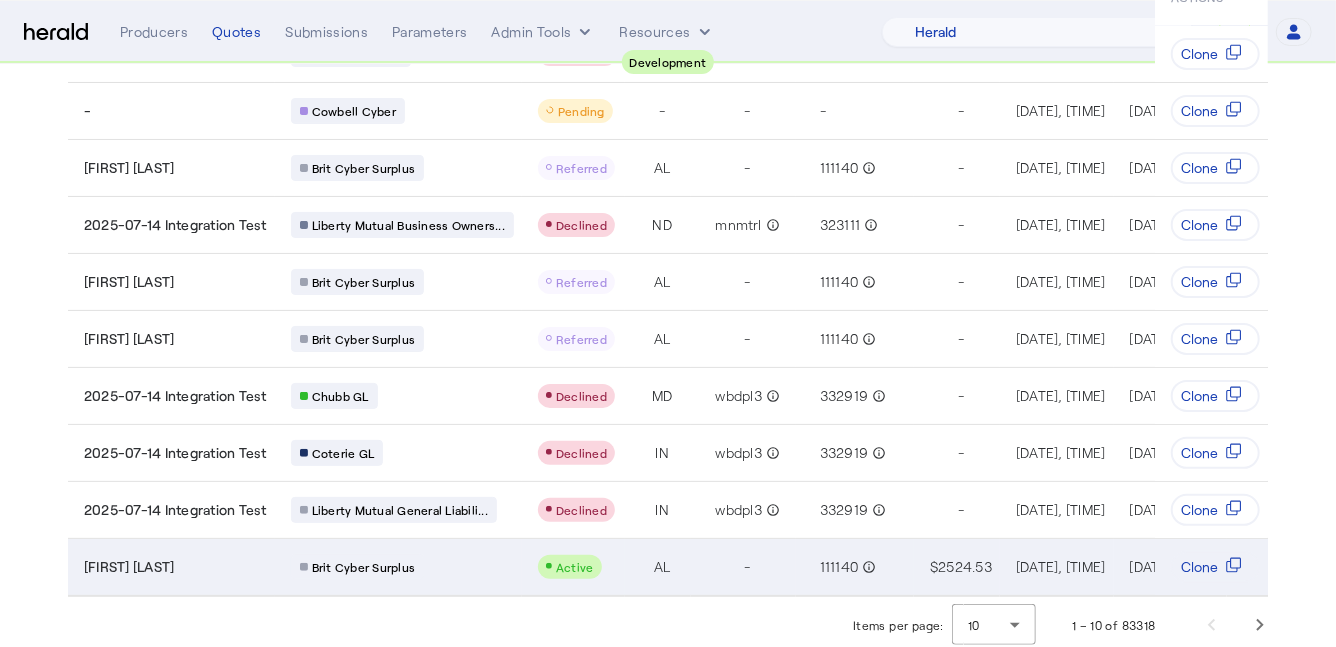 click on "Brit Cyber Surplus" at bounding box center (398, 567) 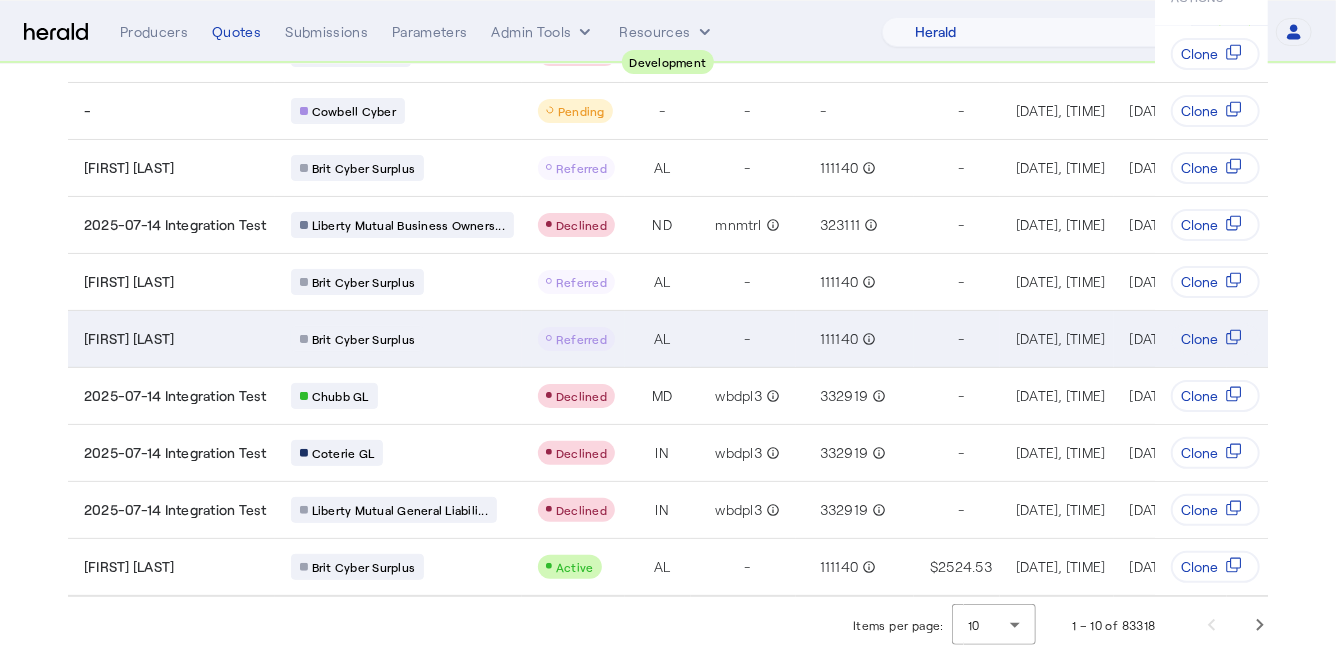 click on "[FIRST] [LAST]" at bounding box center (175, 339) 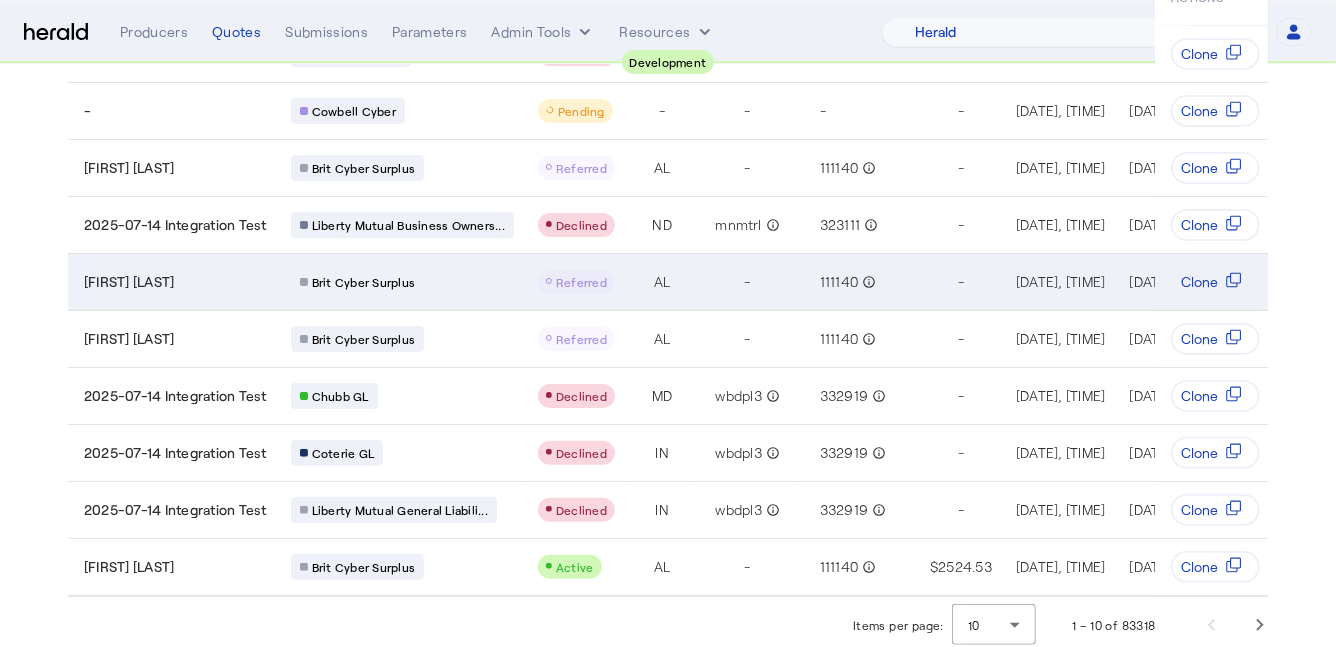click on "Brit Cyber Surplus" at bounding box center (398, 281) 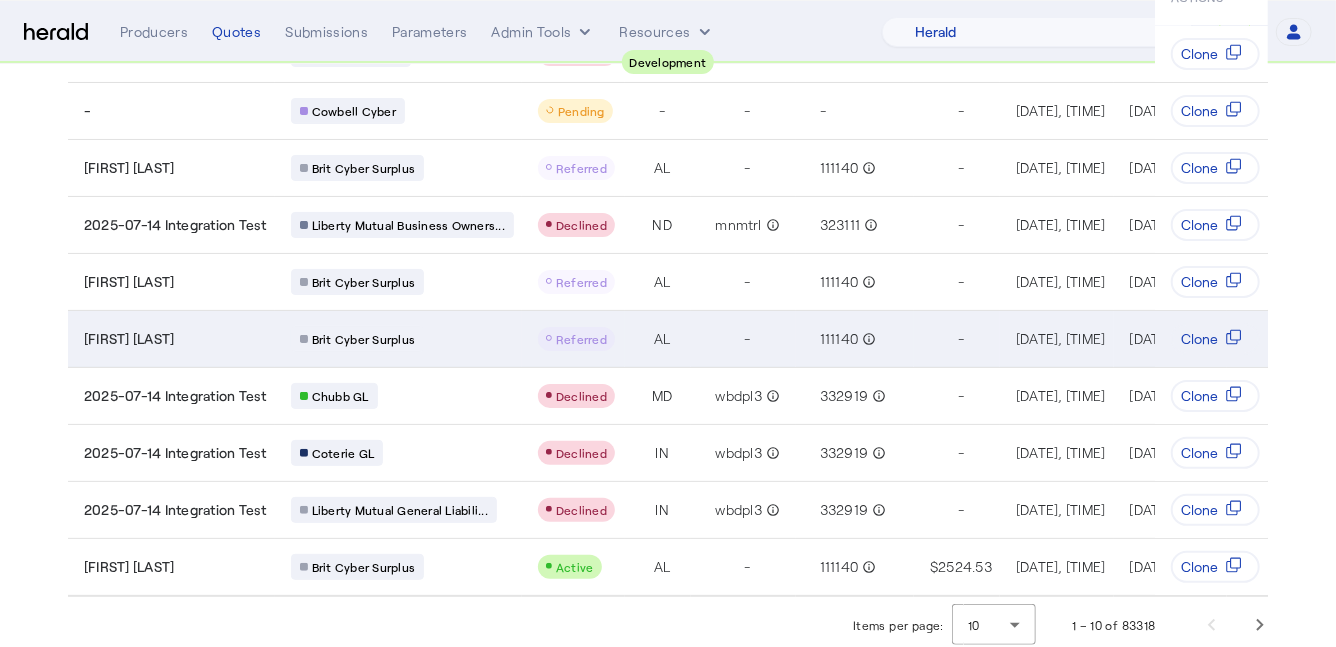 scroll, scrollTop: 0, scrollLeft: 0, axis: both 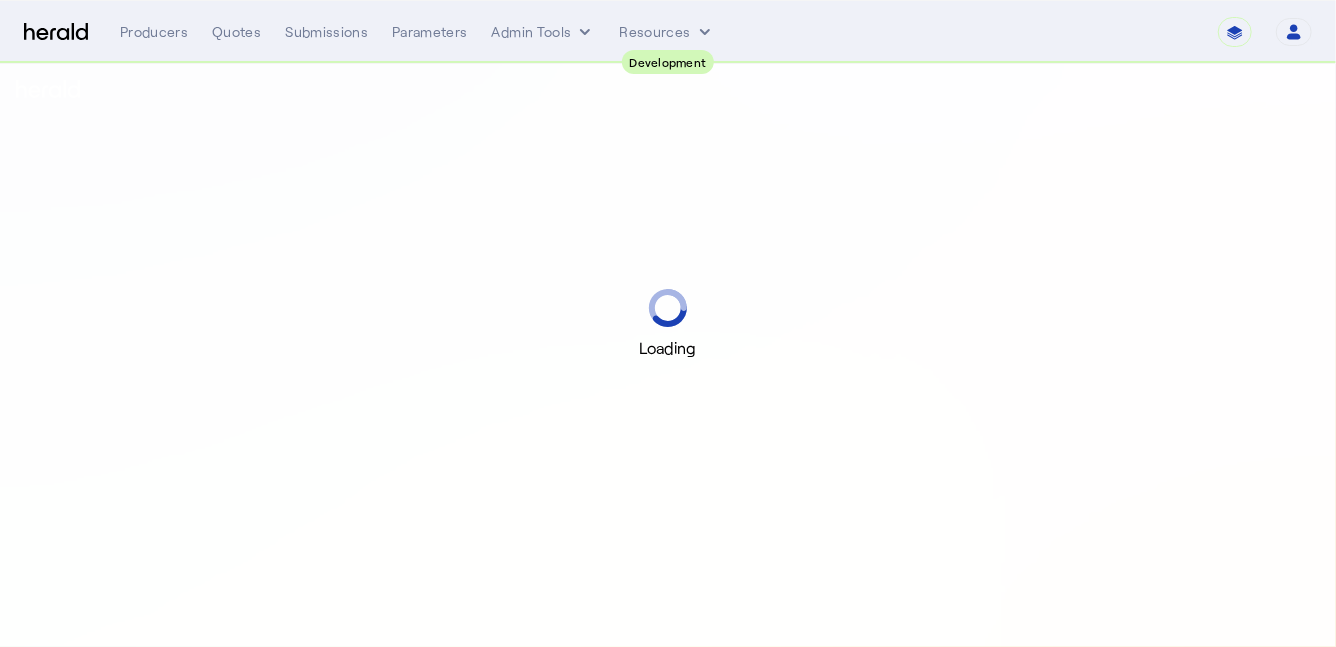 select on "pfm_2v8p_herald_api" 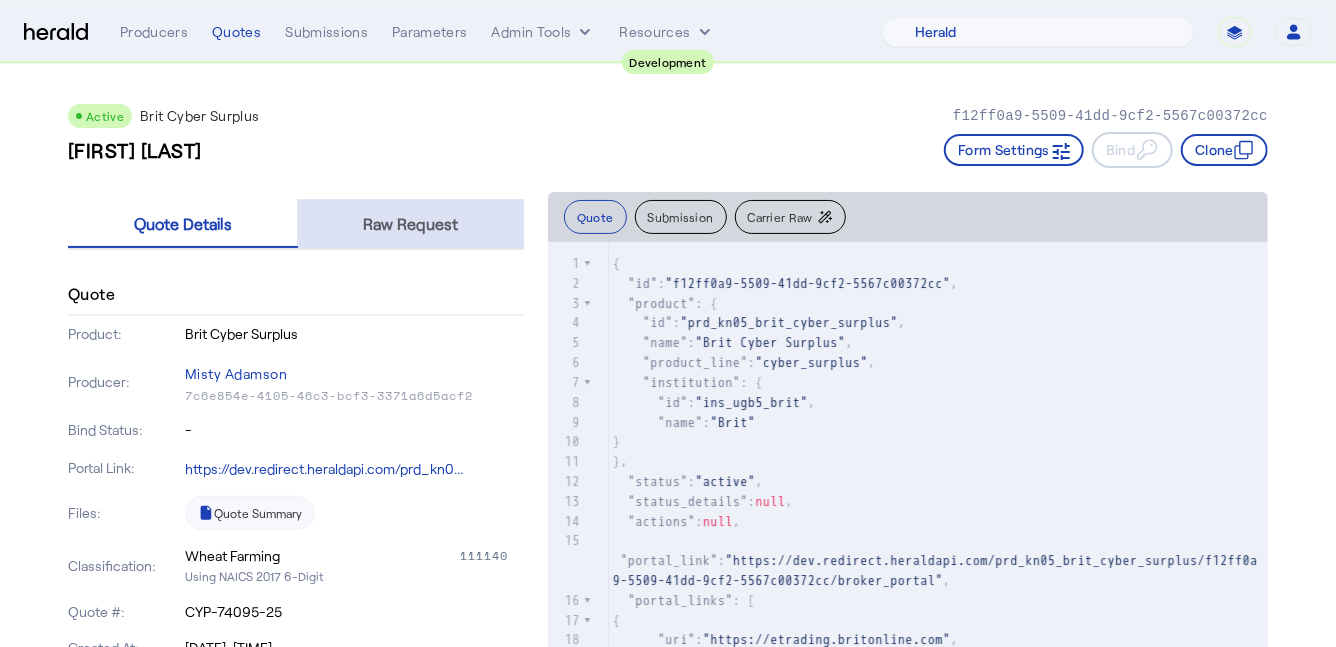 click on "Raw Request" at bounding box center (410, 224) 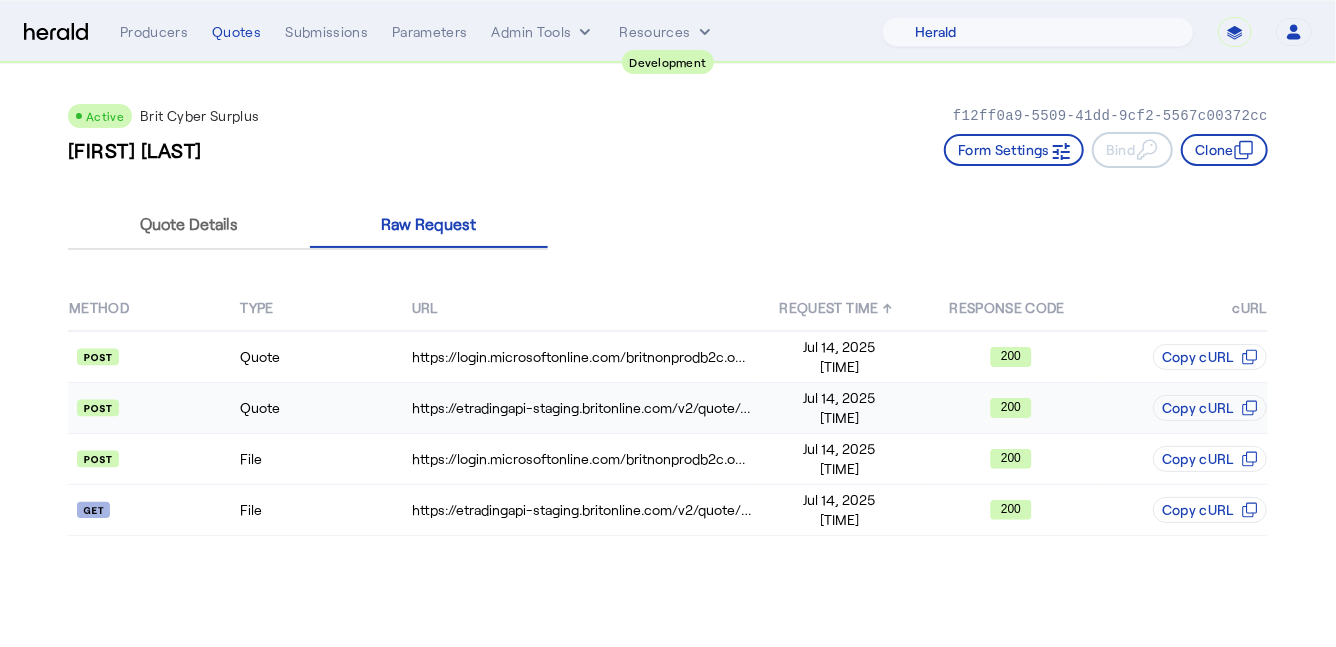 click on "Quote" 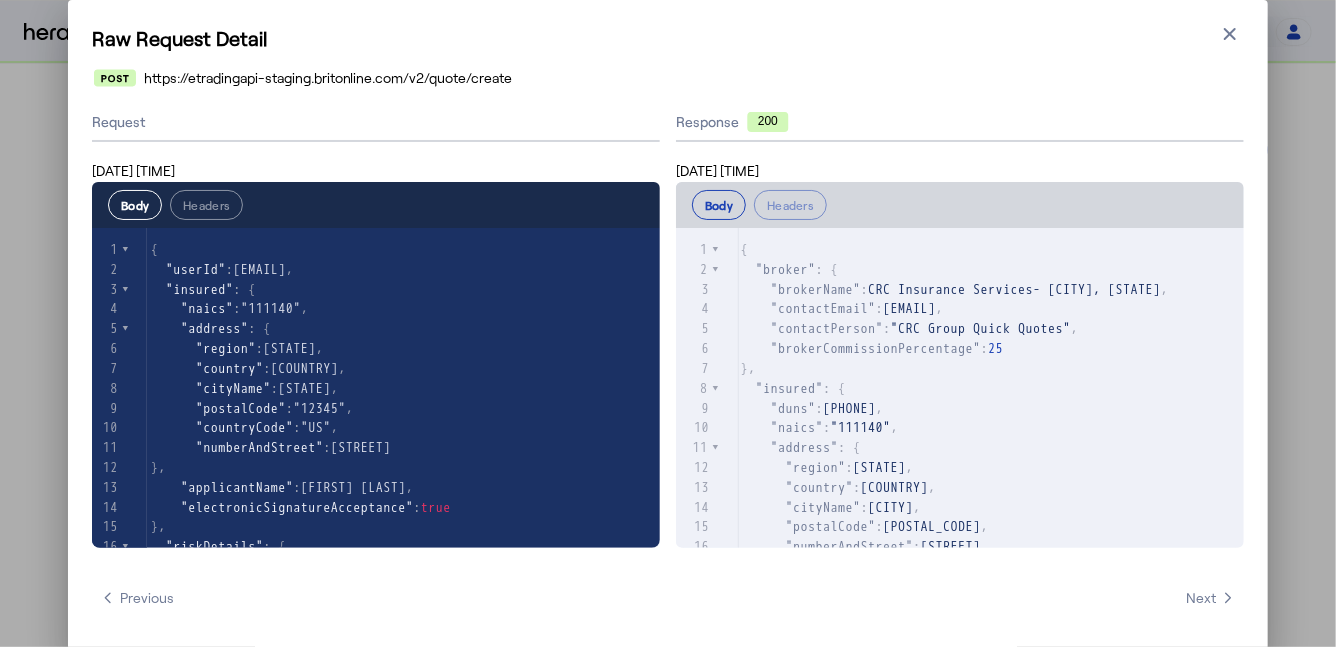 scroll, scrollTop: 417, scrollLeft: 0, axis: vertical 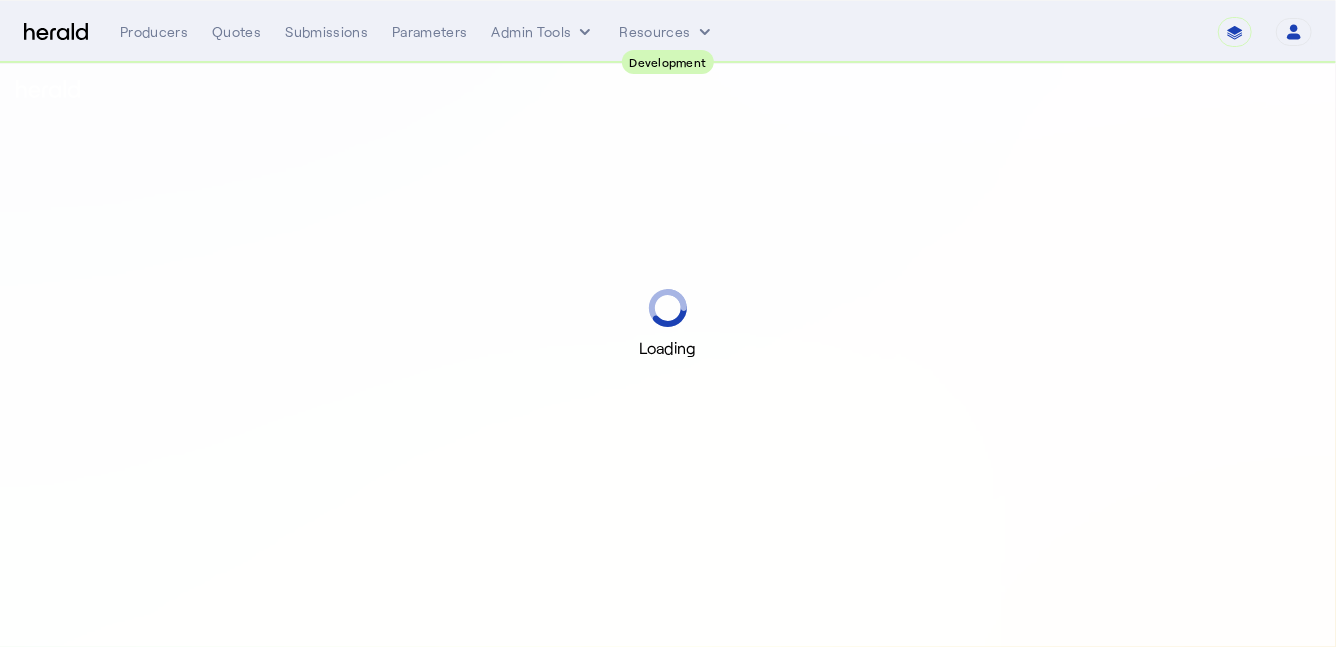 select on "pfm_2v8p_herald_api" 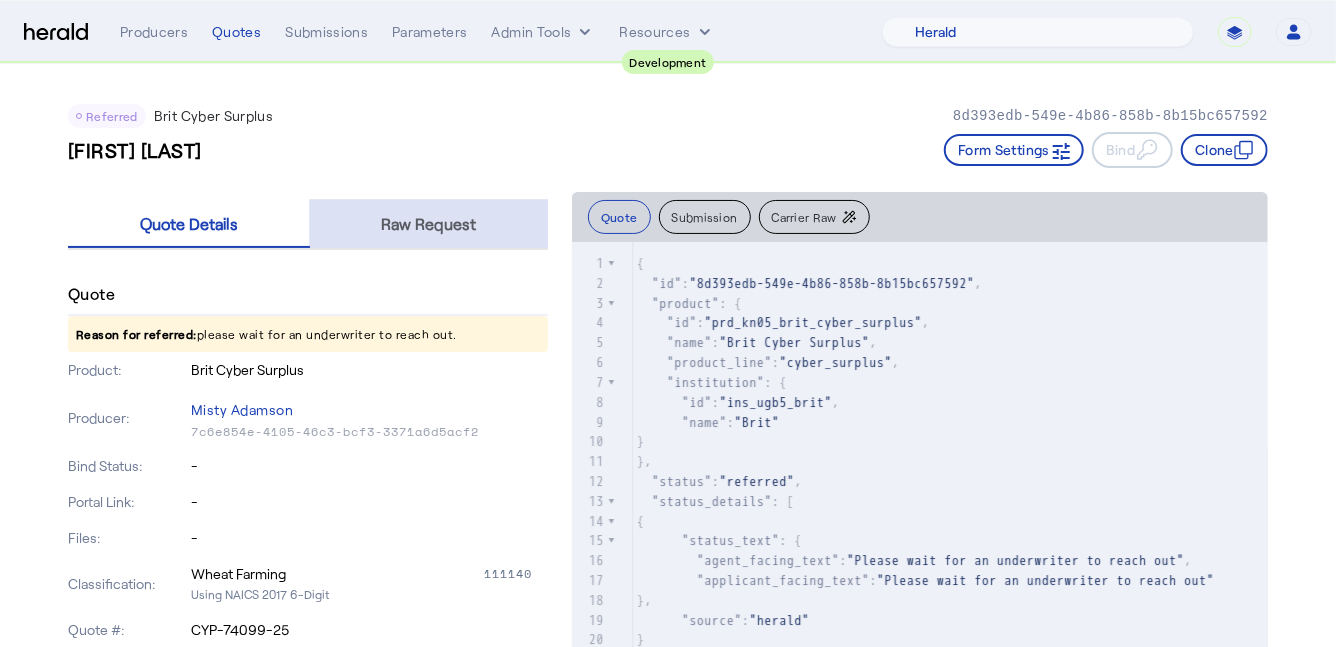 click on "Raw Request" at bounding box center [428, 224] 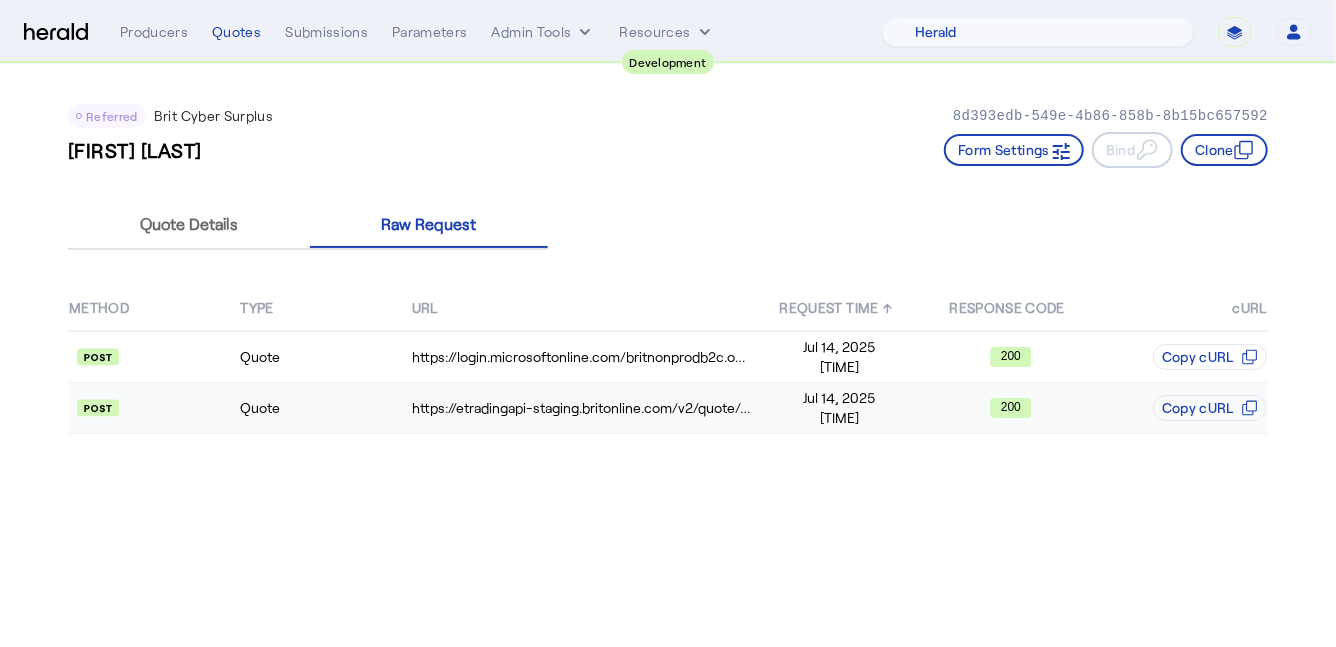 click on "Quote" 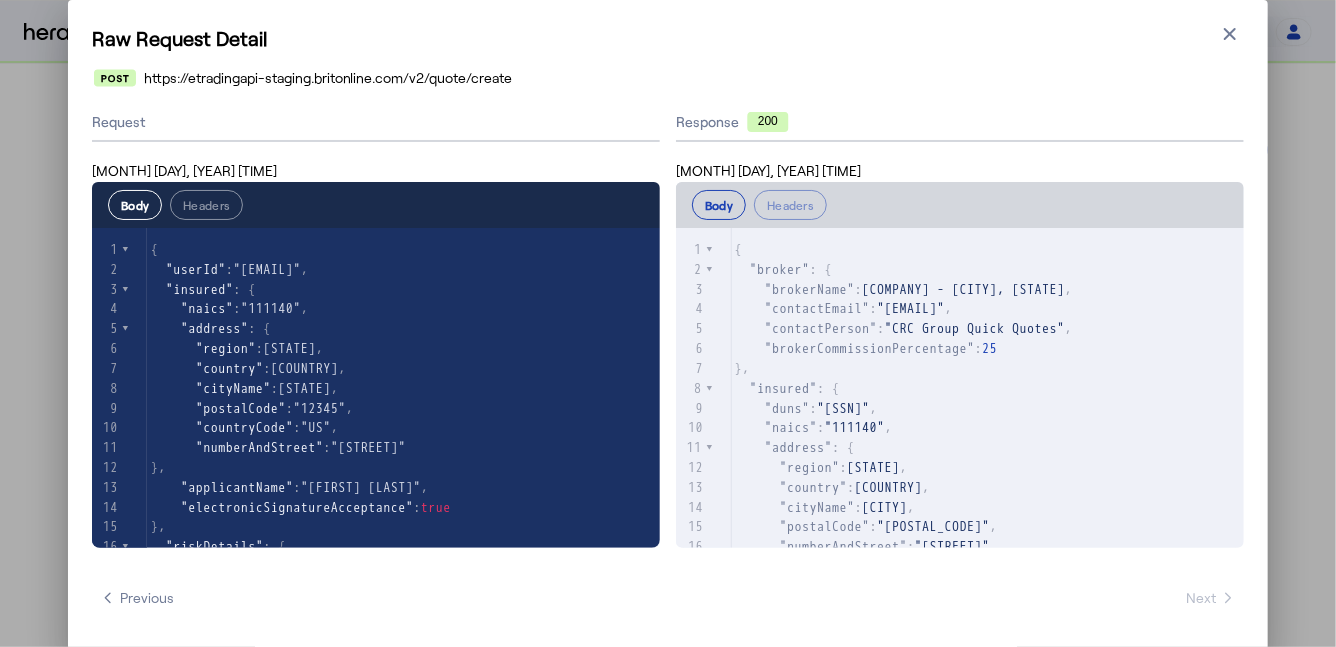 scroll, scrollTop: 189, scrollLeft: 0, axis: vertical 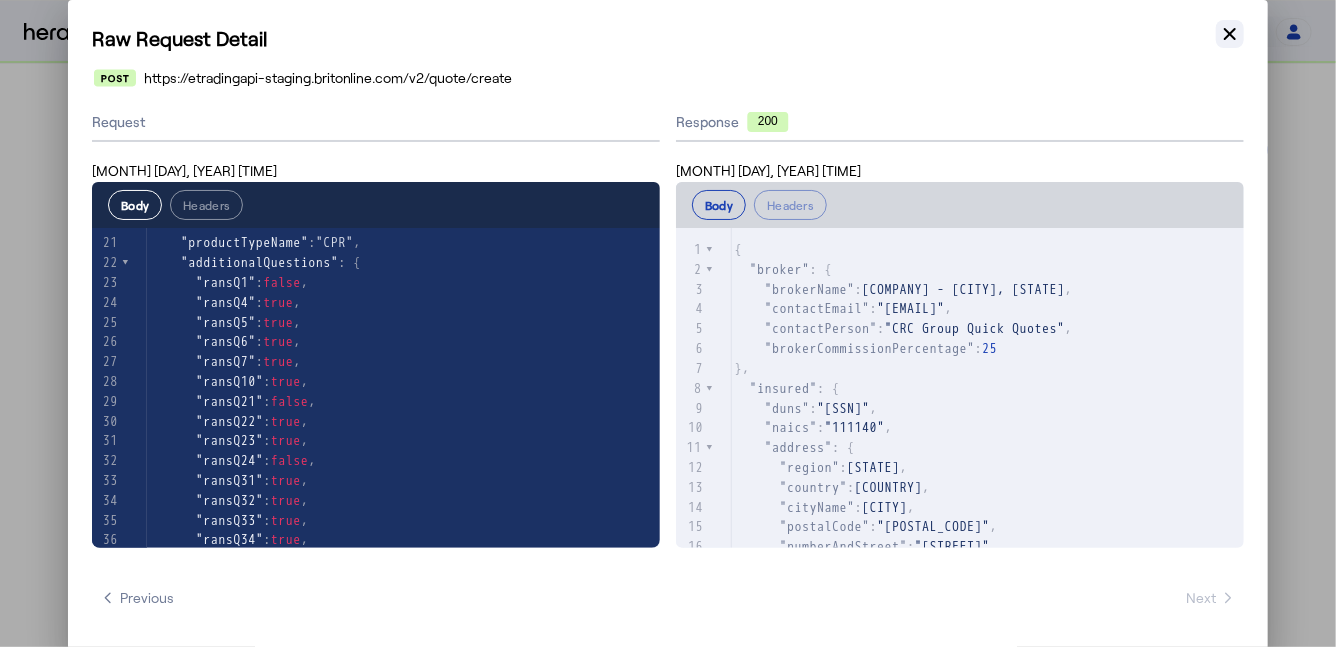 click 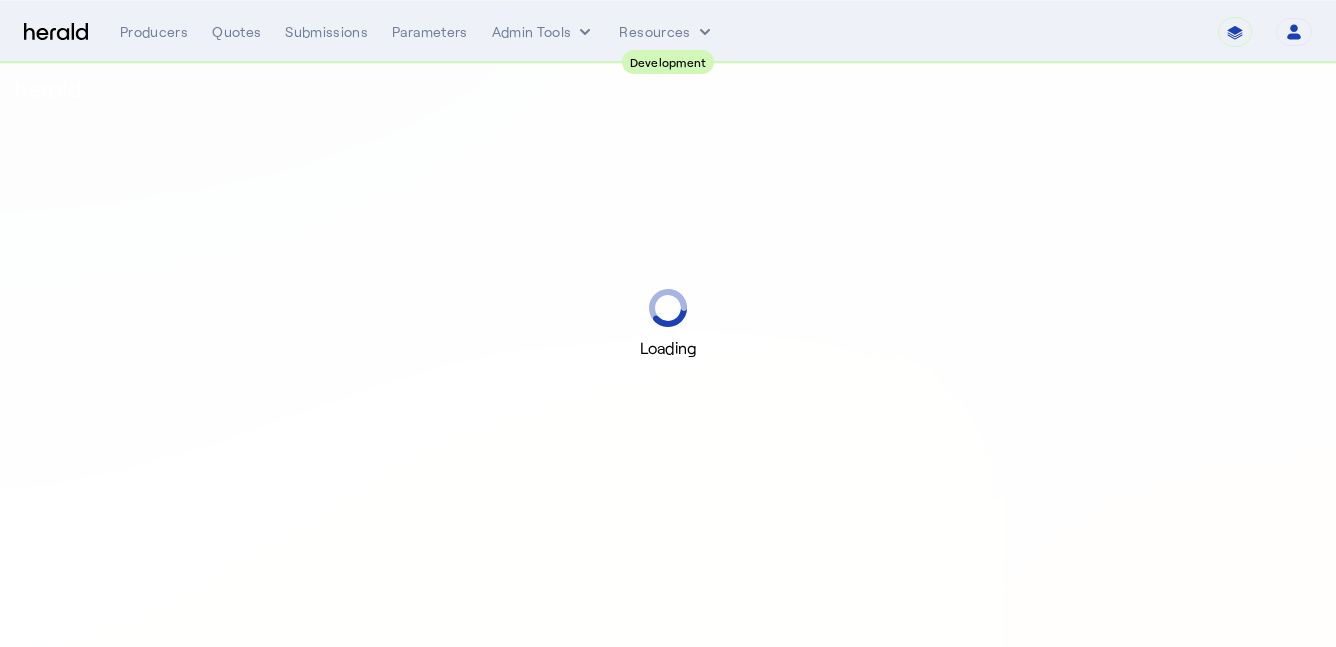 scroll, scrollTop: 0, scrollLeft: 0, axis: both 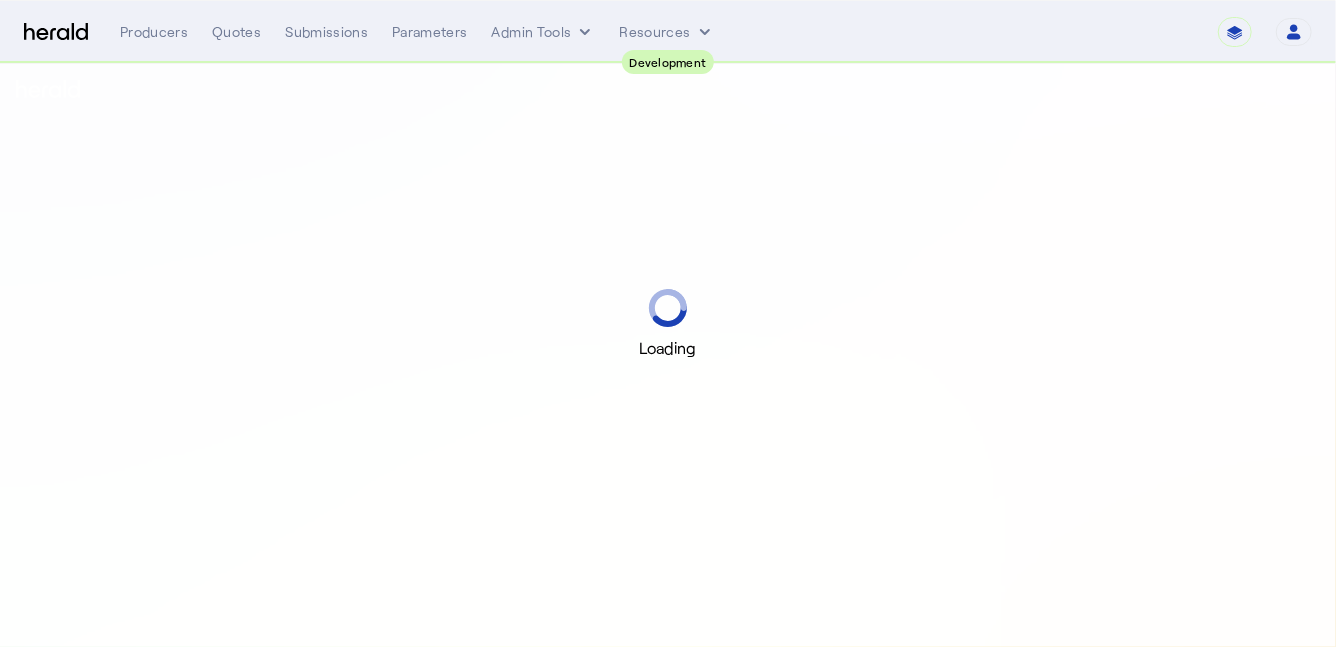select on "pfm_2v8p_herald_api" 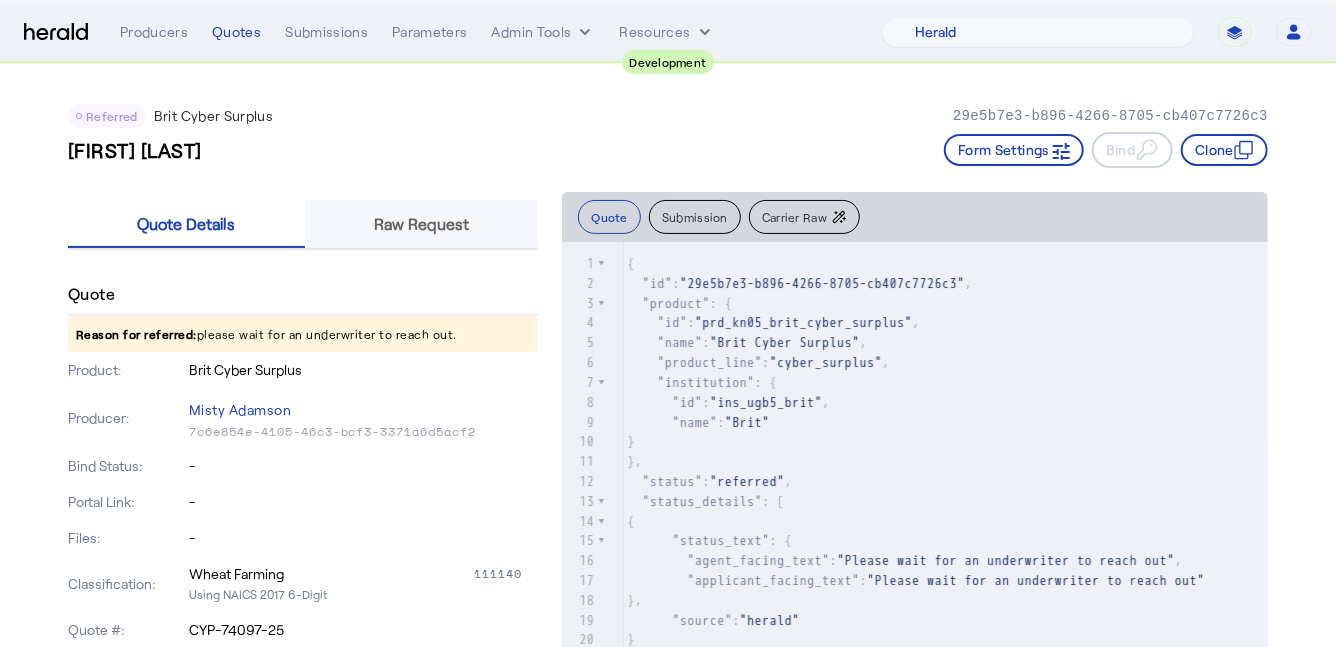 click on "Raw Request" at bounding box center [421, 224] 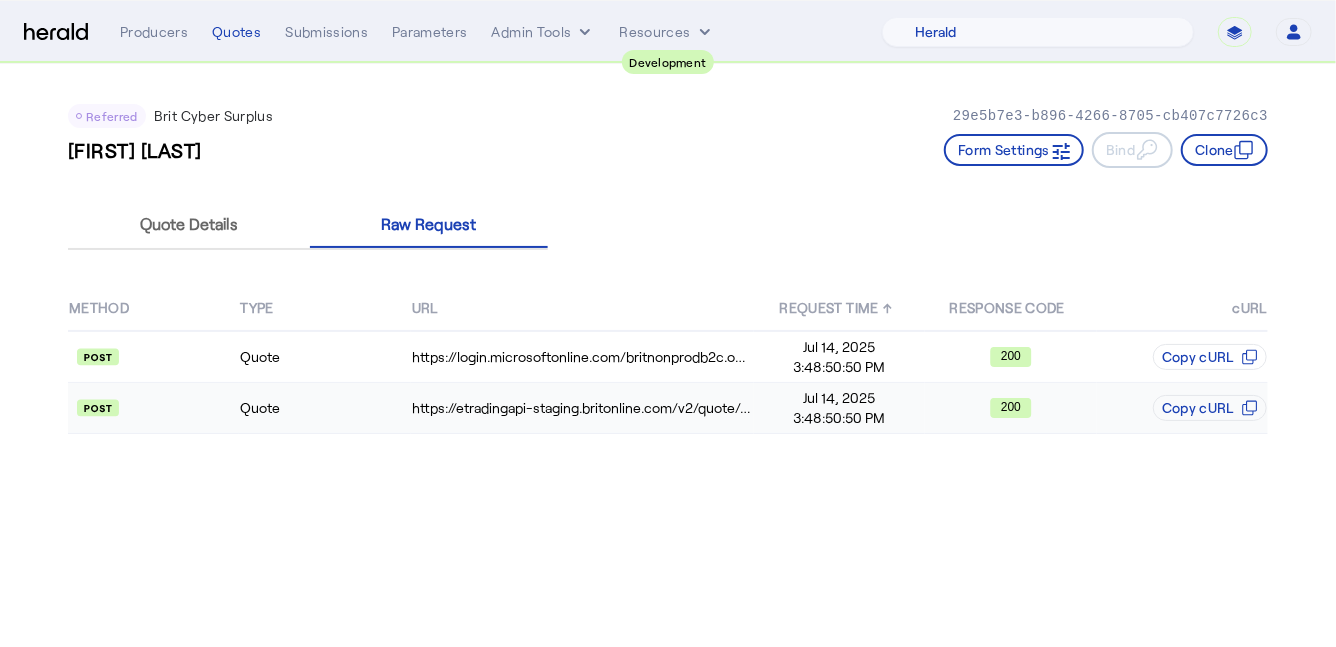 click on "Quote" 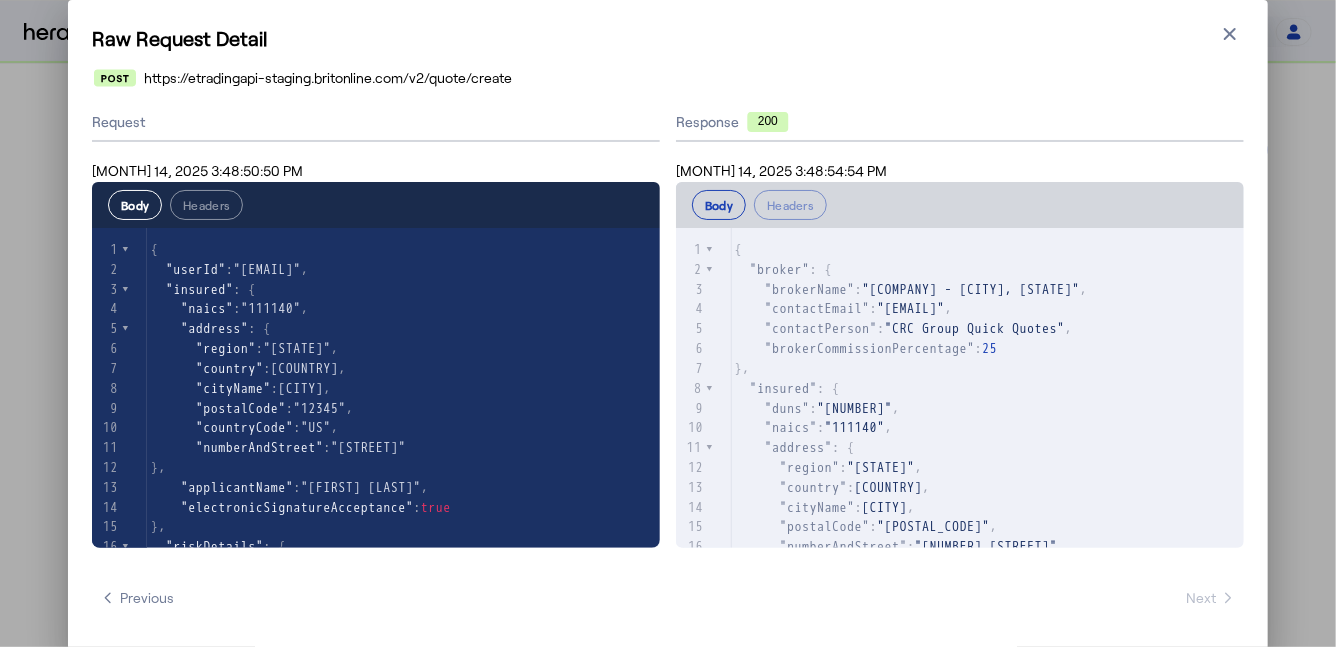 scroll, scrollTop: 540, scrollLeft: 0, axis: vertical 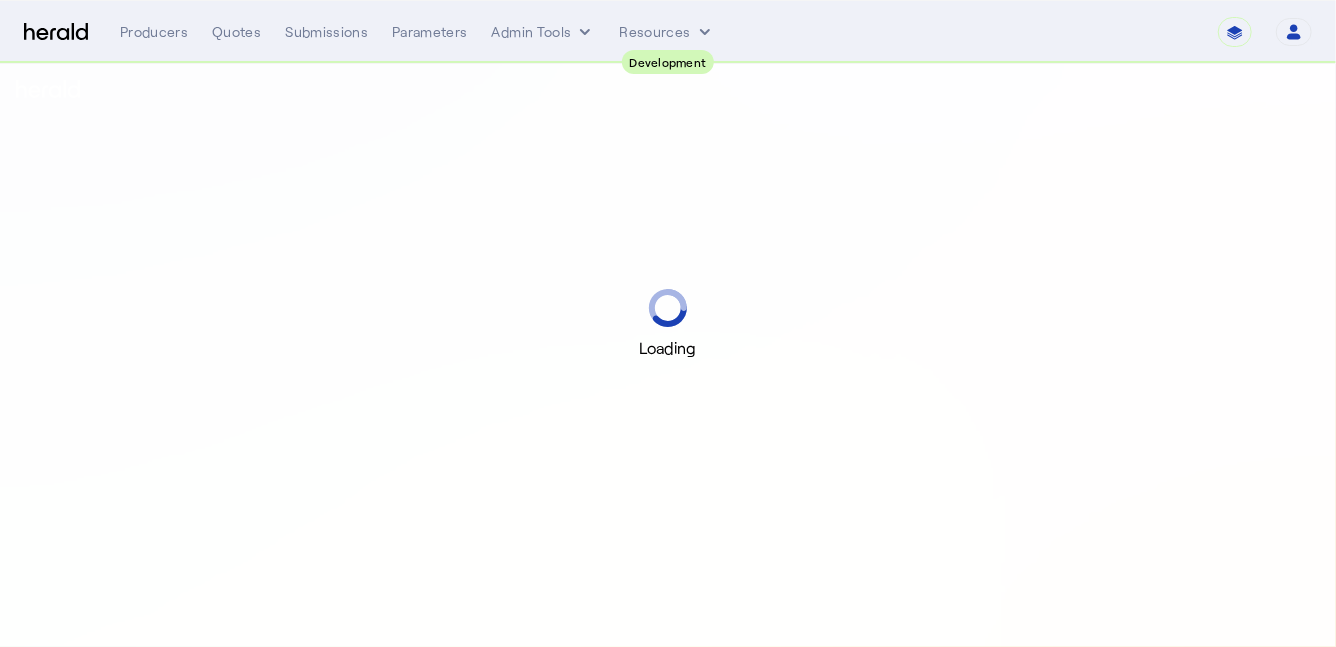 select on "pfm_2v8p_herald_api" 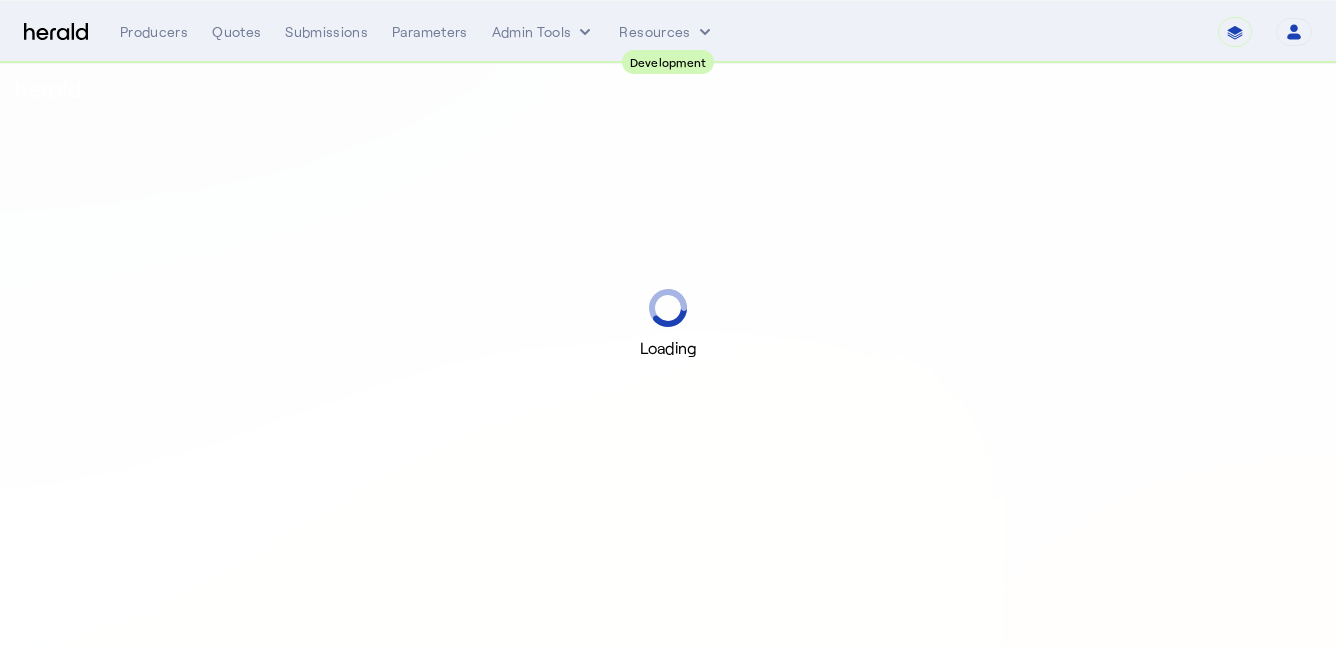 scroll, scrollTop: 0, scrollLeft: 0, axis: both 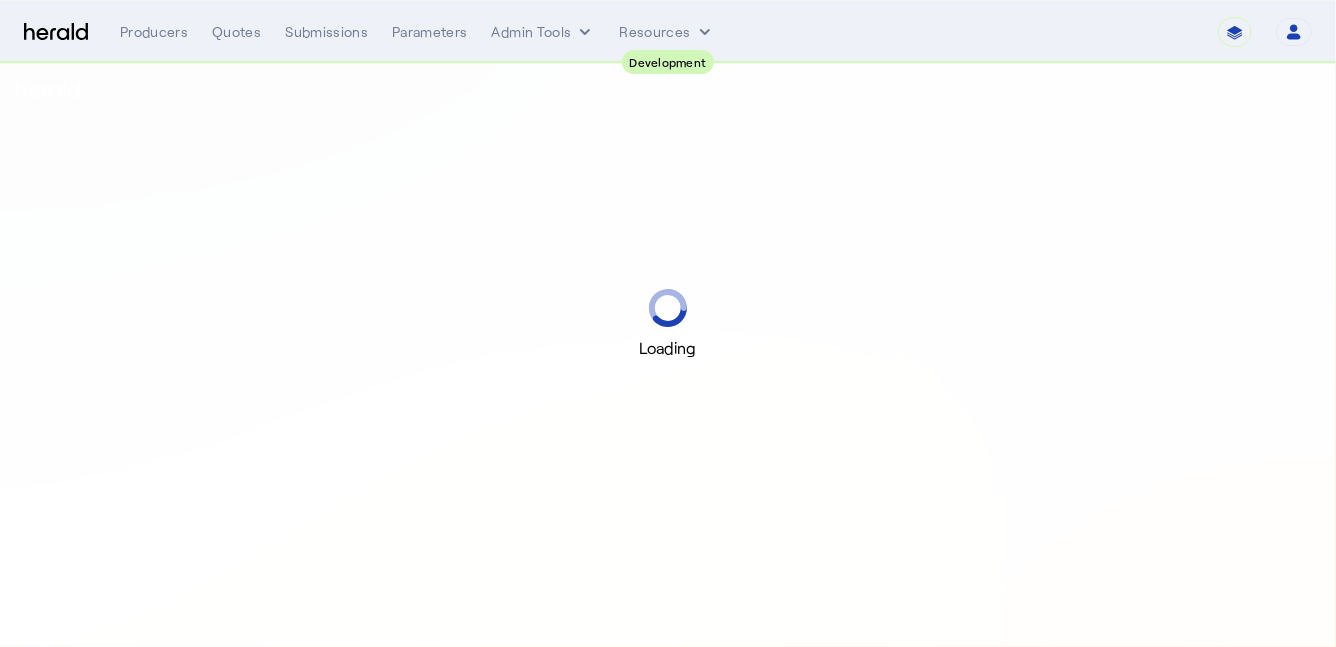 select on "pfm_2v8p_herald_api" 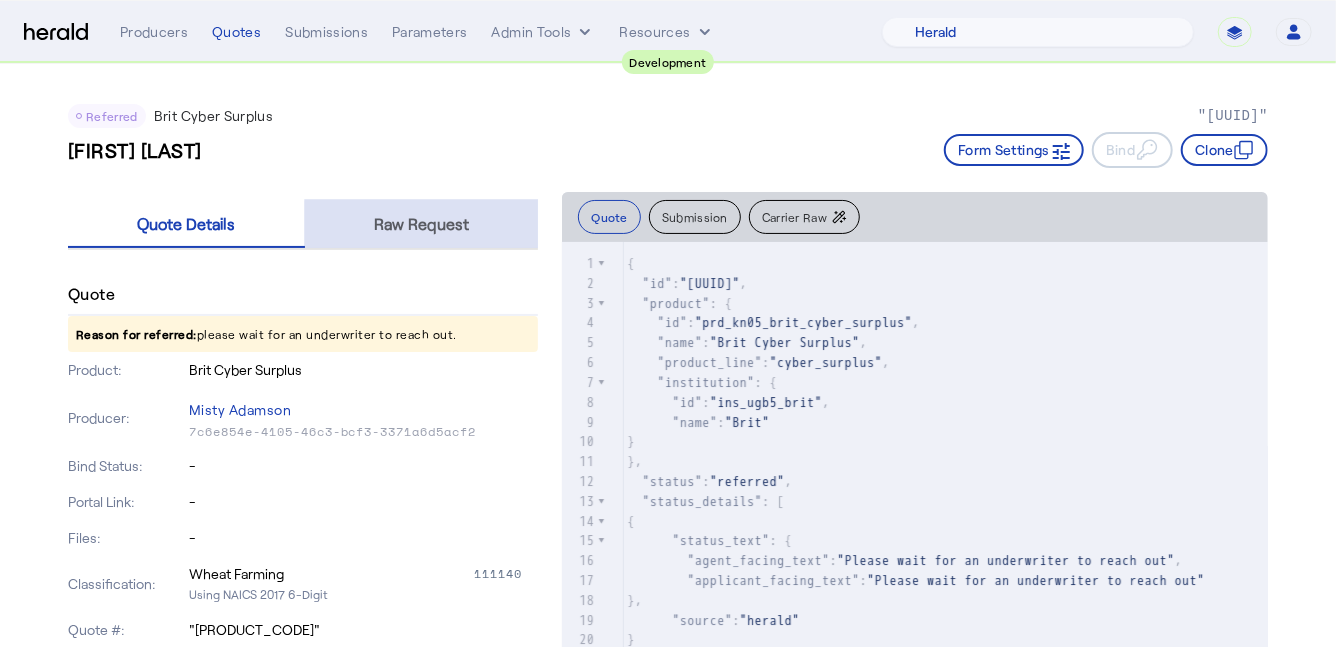 click on "Raw Request" at bounding box center (421, 224) 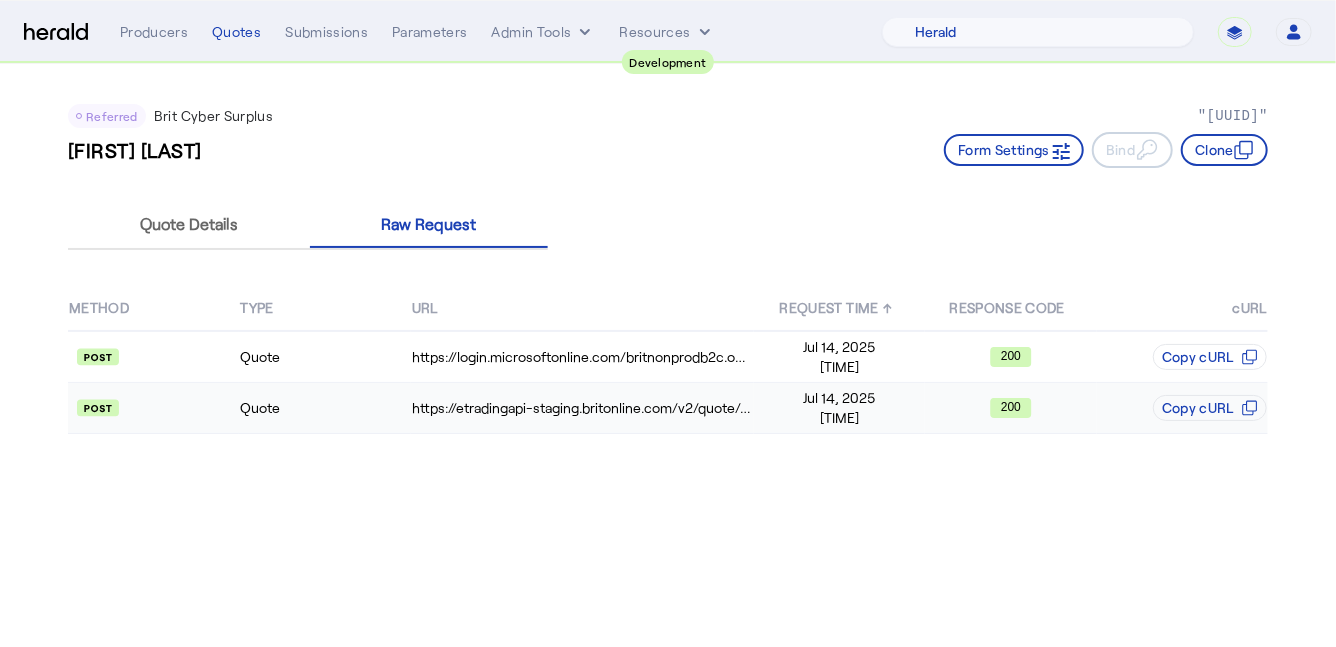 click on "Quote" 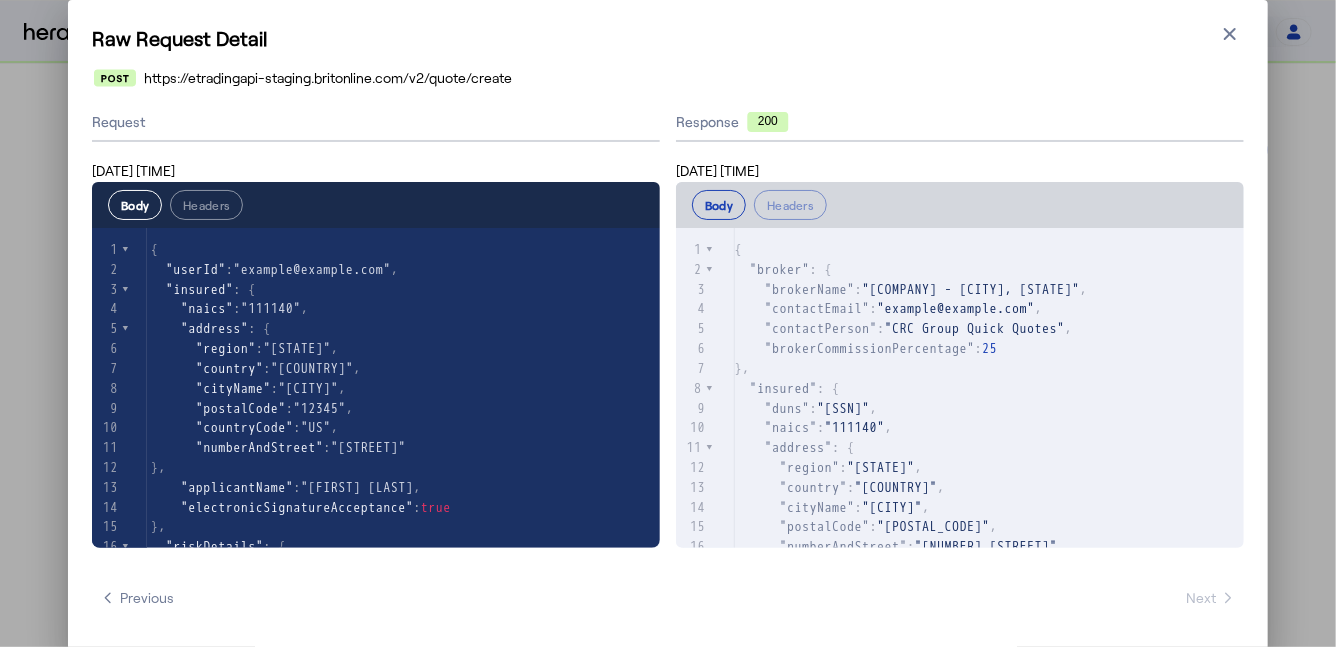 scroll, scrollTop: 571, scrollLeft: 0, axis: vertical 